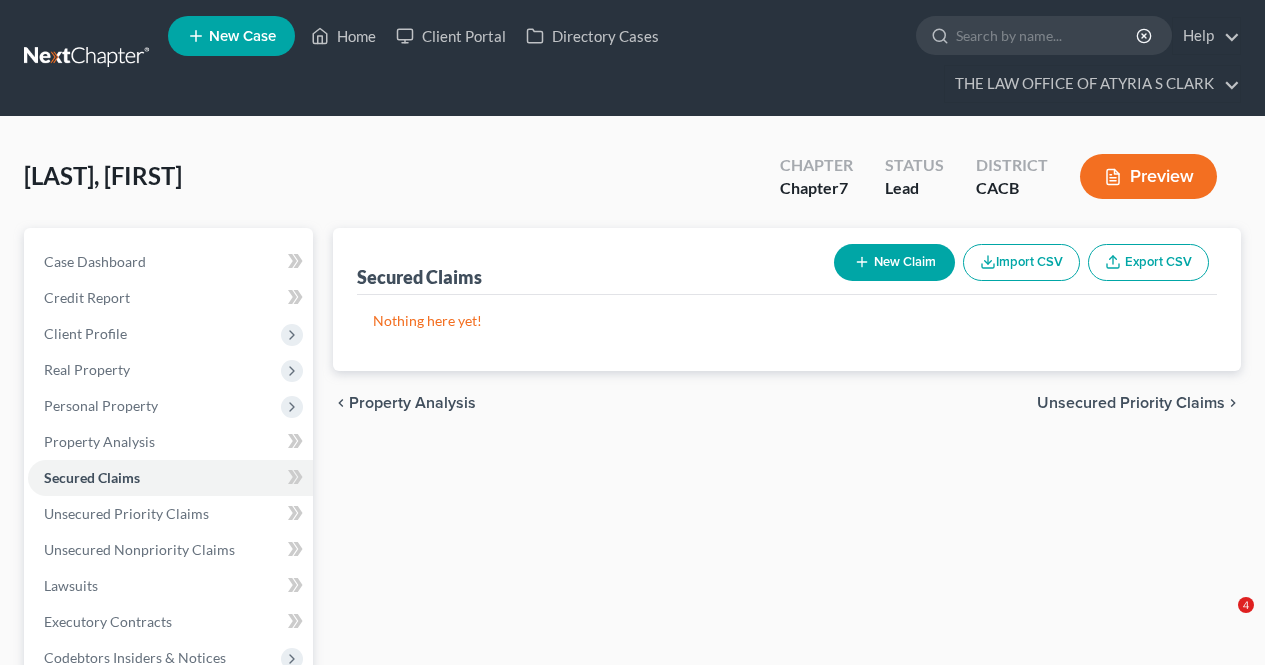 scroll, scrollTop: 132, scrollLeft: 0, axis: vertical 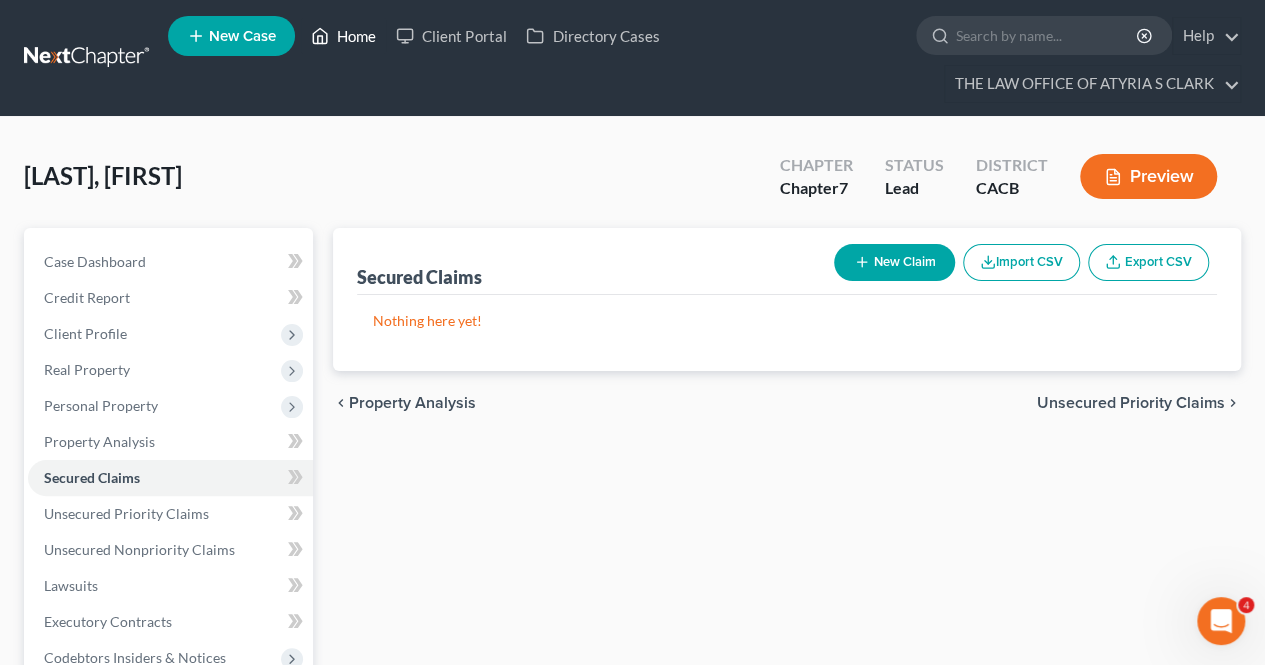 click 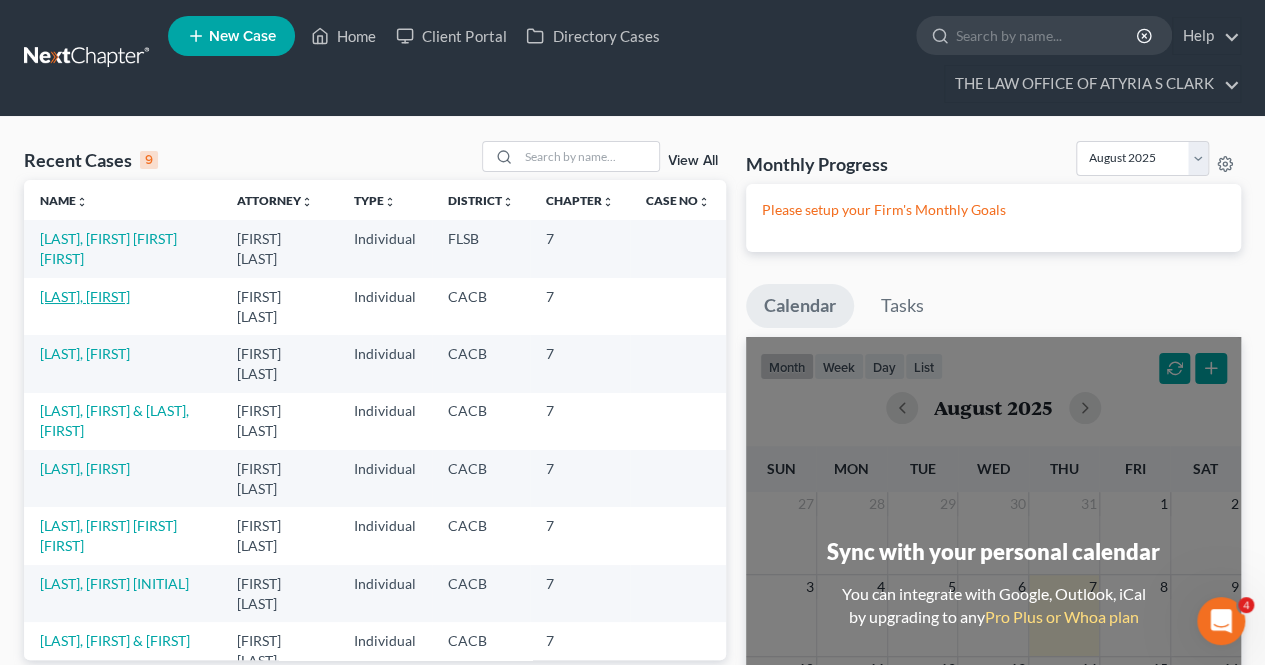 click on "[LAST], [FIRST]" at bounding box center [85, 296] 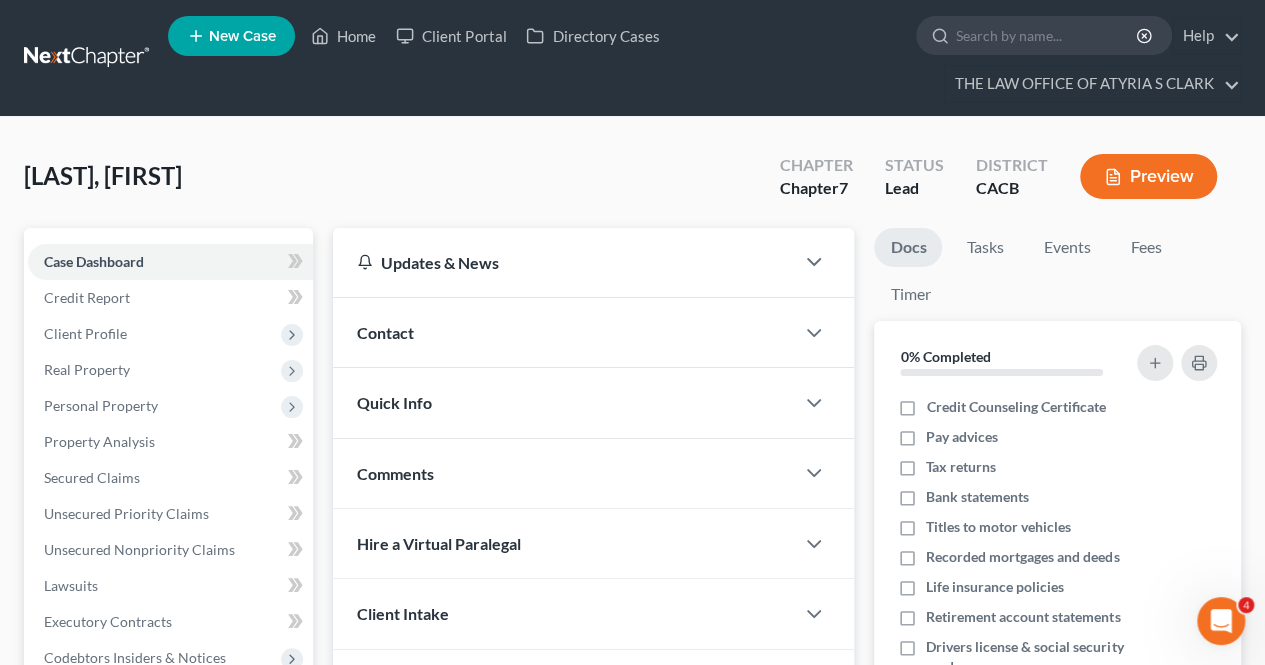 click on "Personal Property" at bounding box center [101, 405] 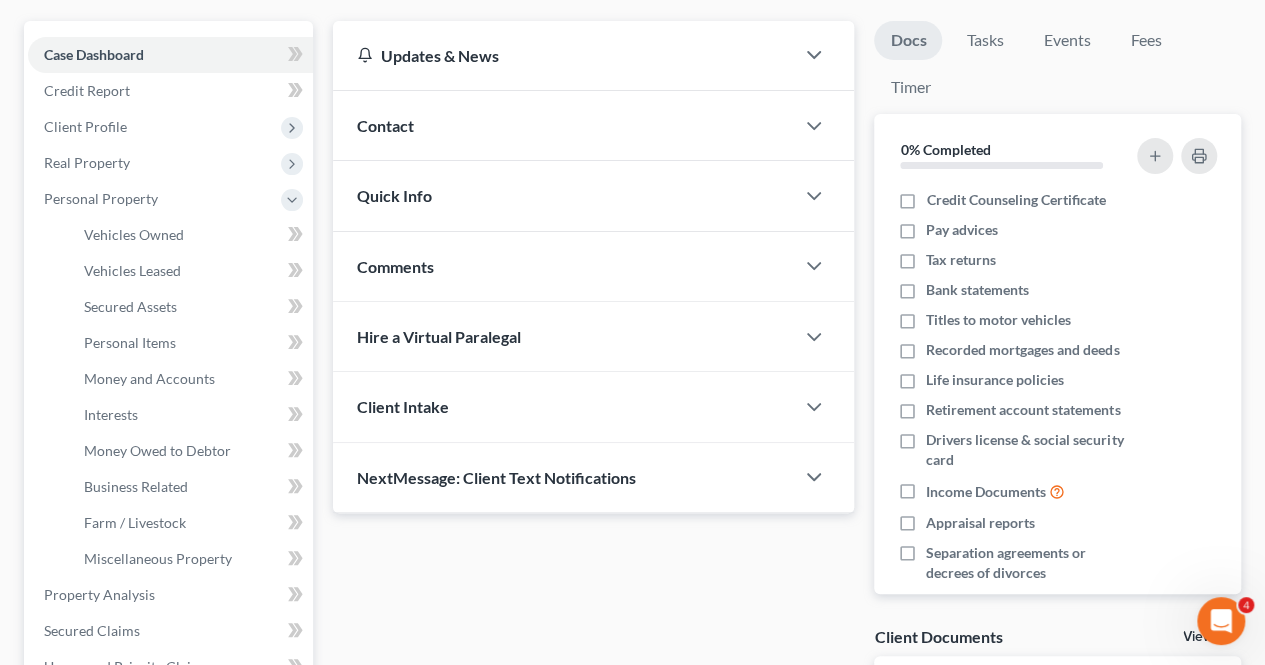 scroll, scrollTop: 238, scrollLeft: 0, axis: vertical 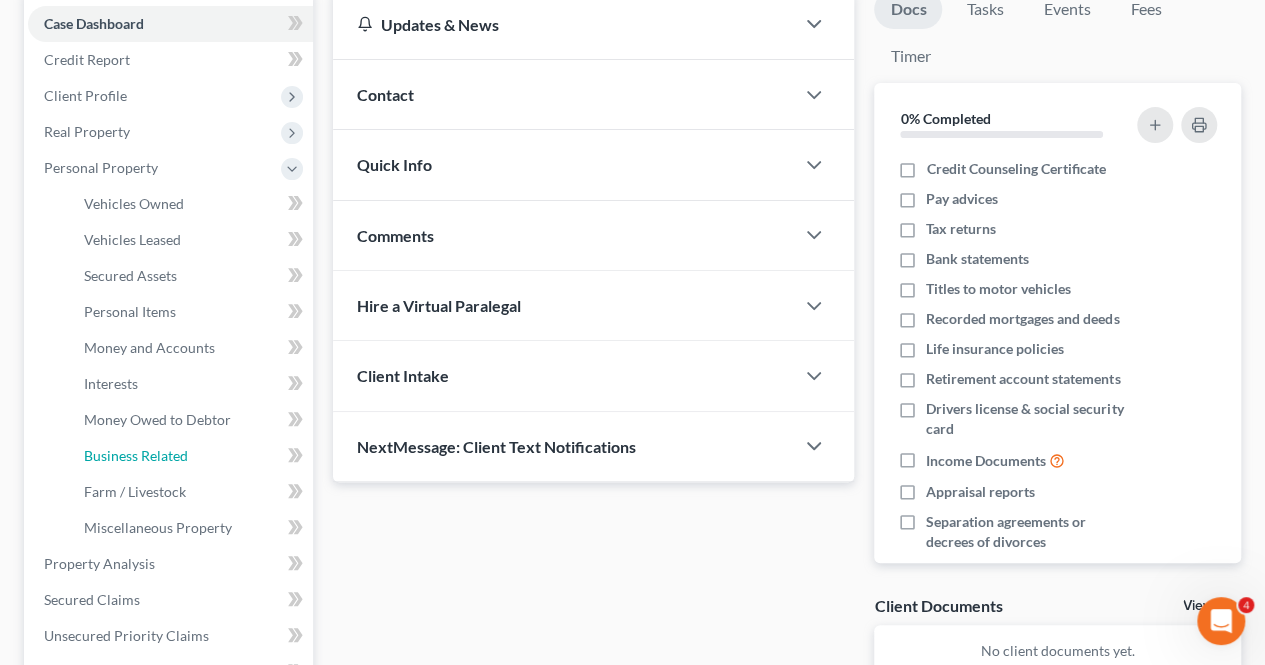 click on "Business Related" at bounding box center (190, 456) 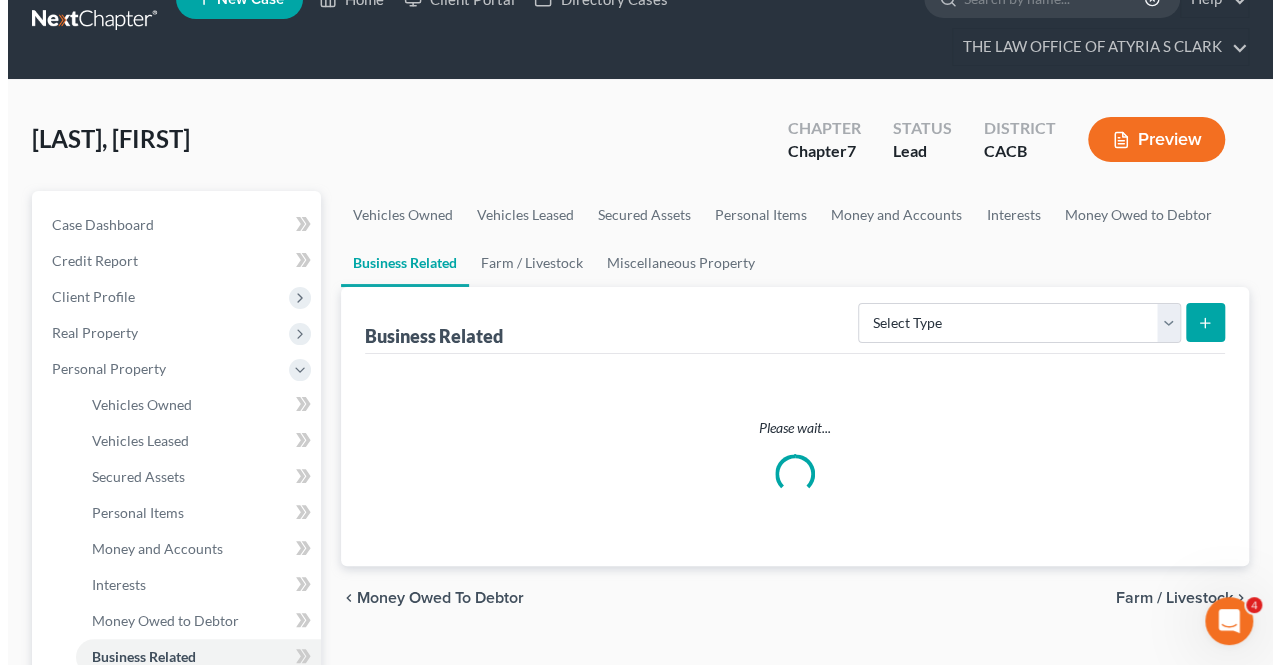 scroll, scrollTop: 0, scrollLeft: 0, axis: both 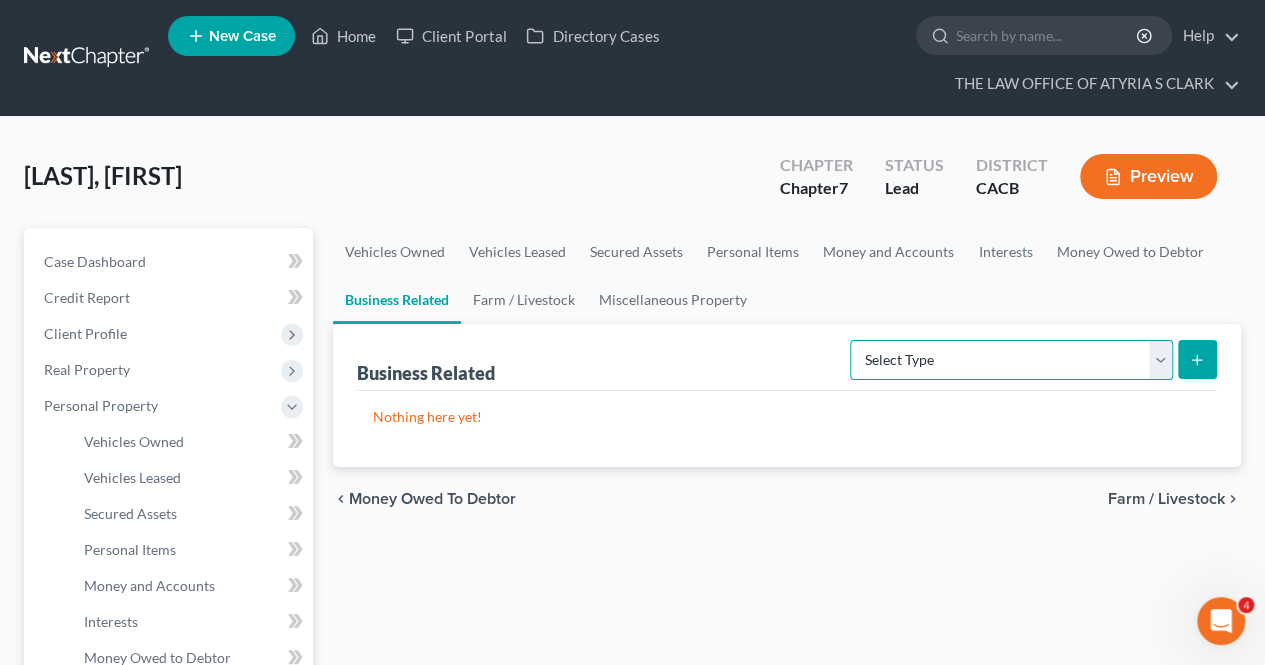 click on "Select Type Customer Lists Franchises Inventory Licenses Machinery Office Equipment, Furnishings, Supplies Other Business Related Property Not Listed Patents, Copyrights, Intellectual Property" at bounding box center (1011, 360) 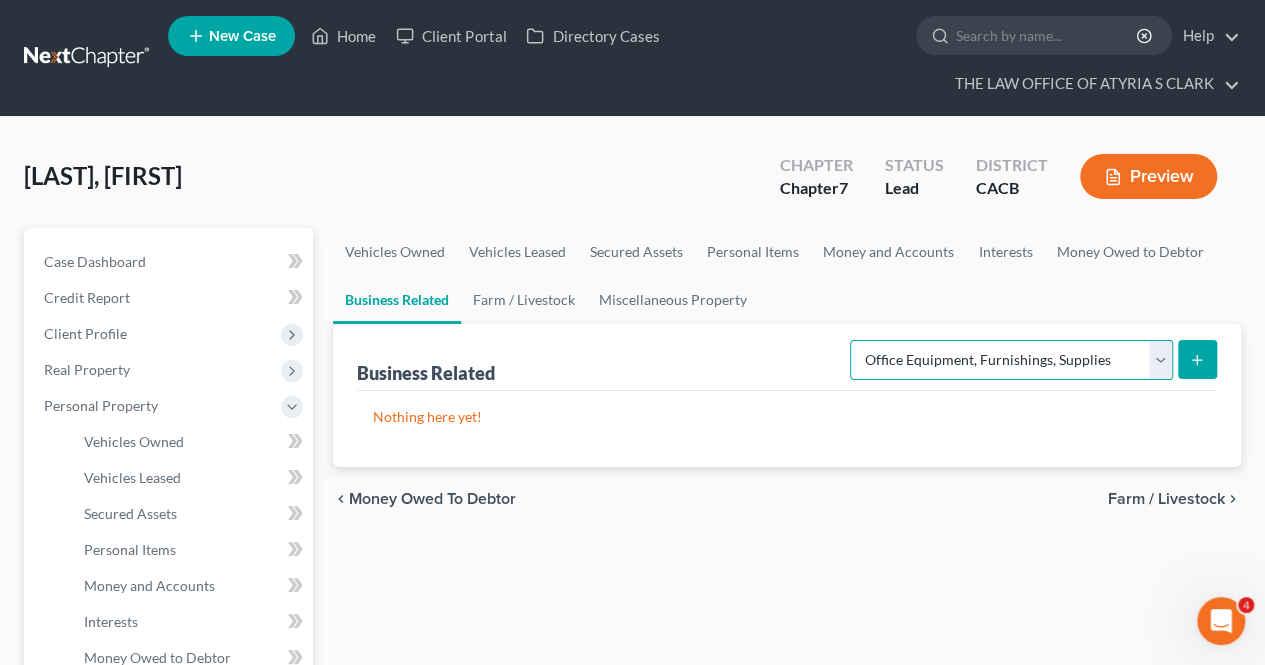 click on "Select Type Customer Lists Franchises Inventory Licenses Machinery Office Equipment, Furnishings, Supplies Other Business Related Property Not Listed Patents, Copyrights, Intellectual Property" at bounding box center (1011, 360) 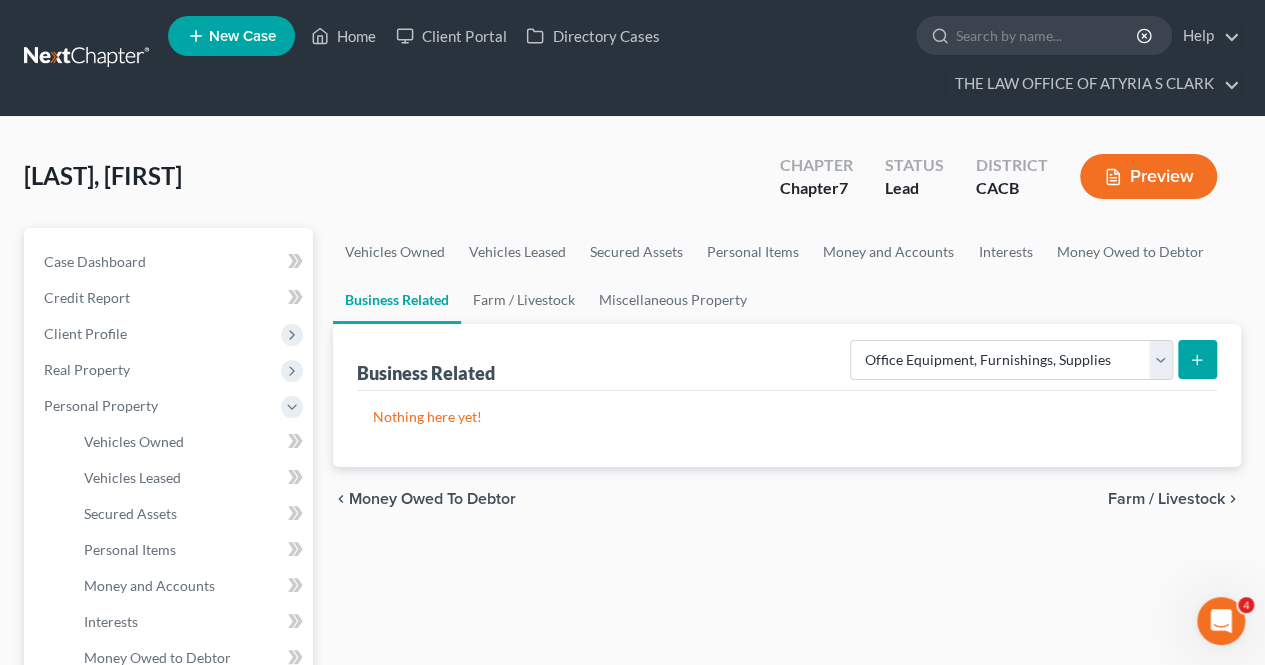 click 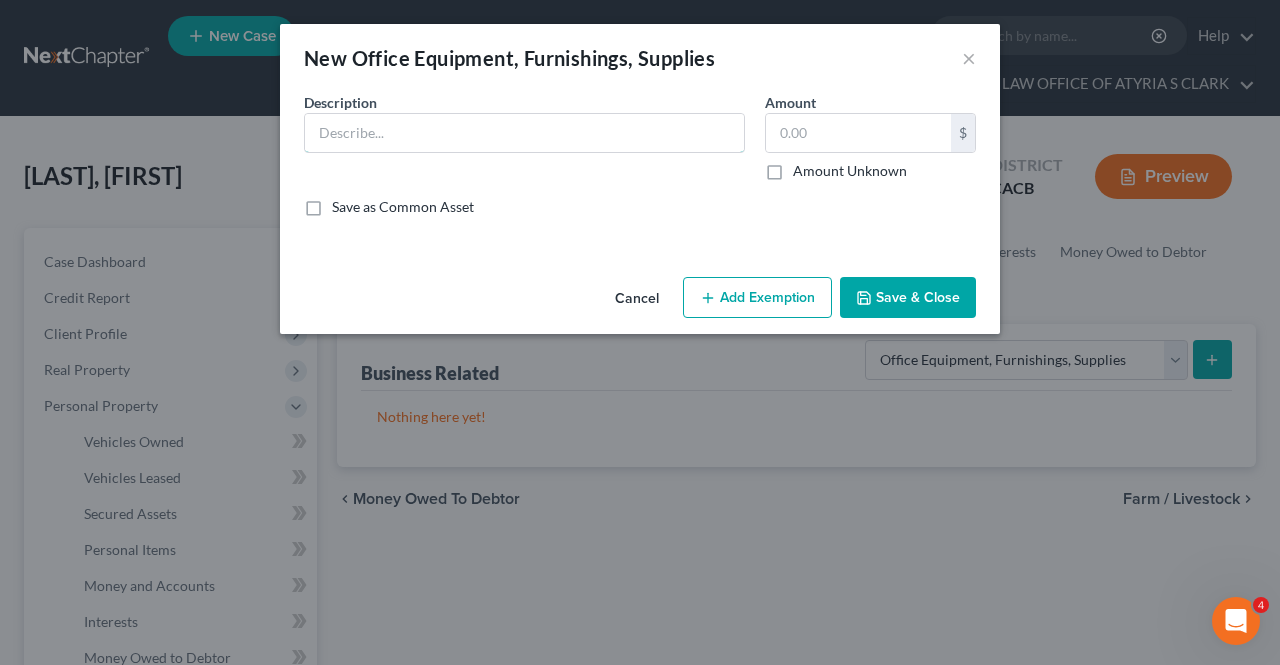 click at bounding box center [524, 133] 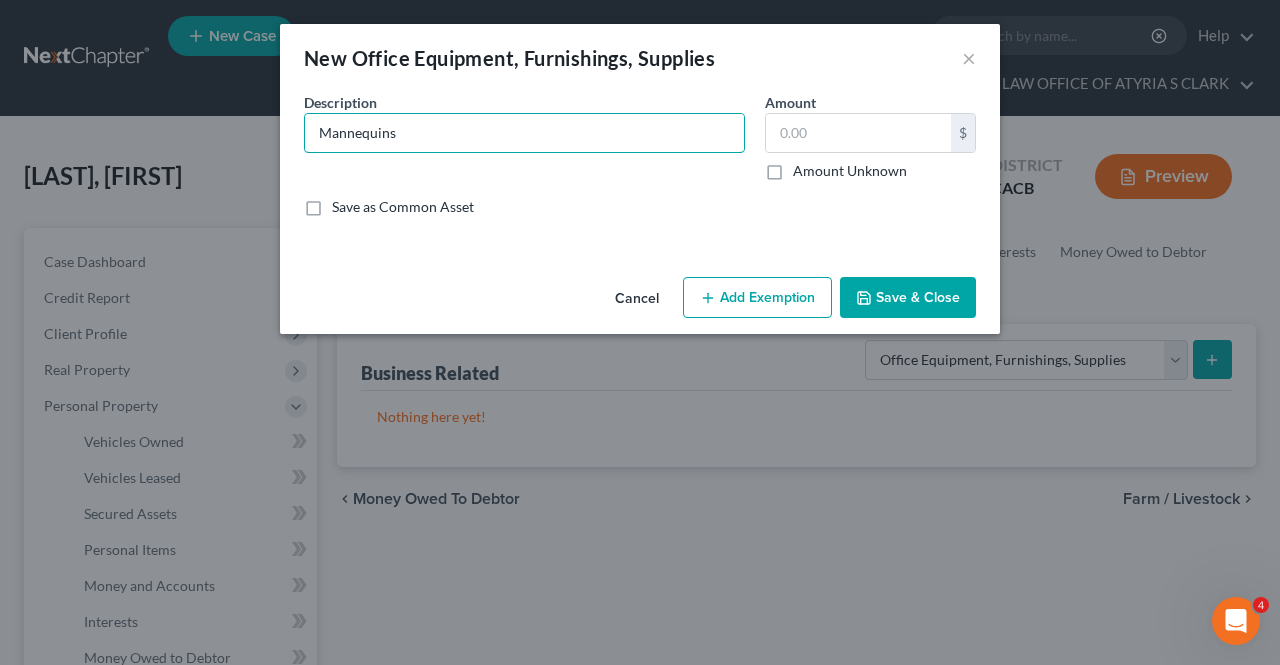 type on "Mannequins" 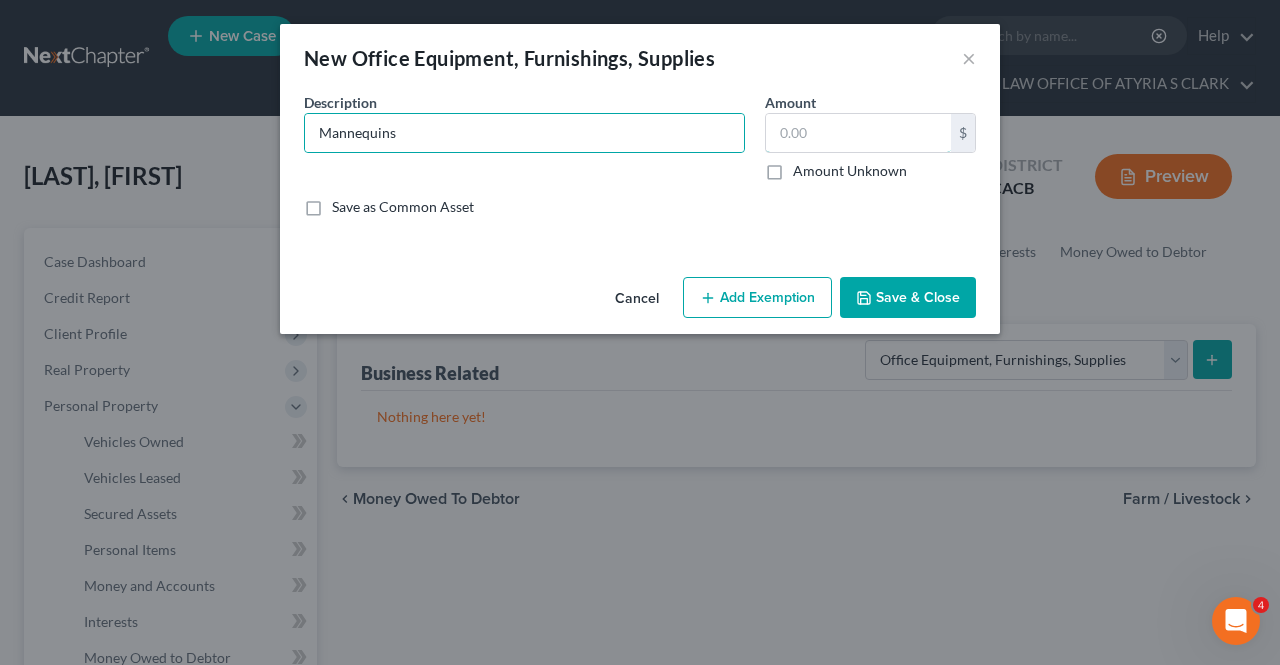 click at bounding box center [858, 133] 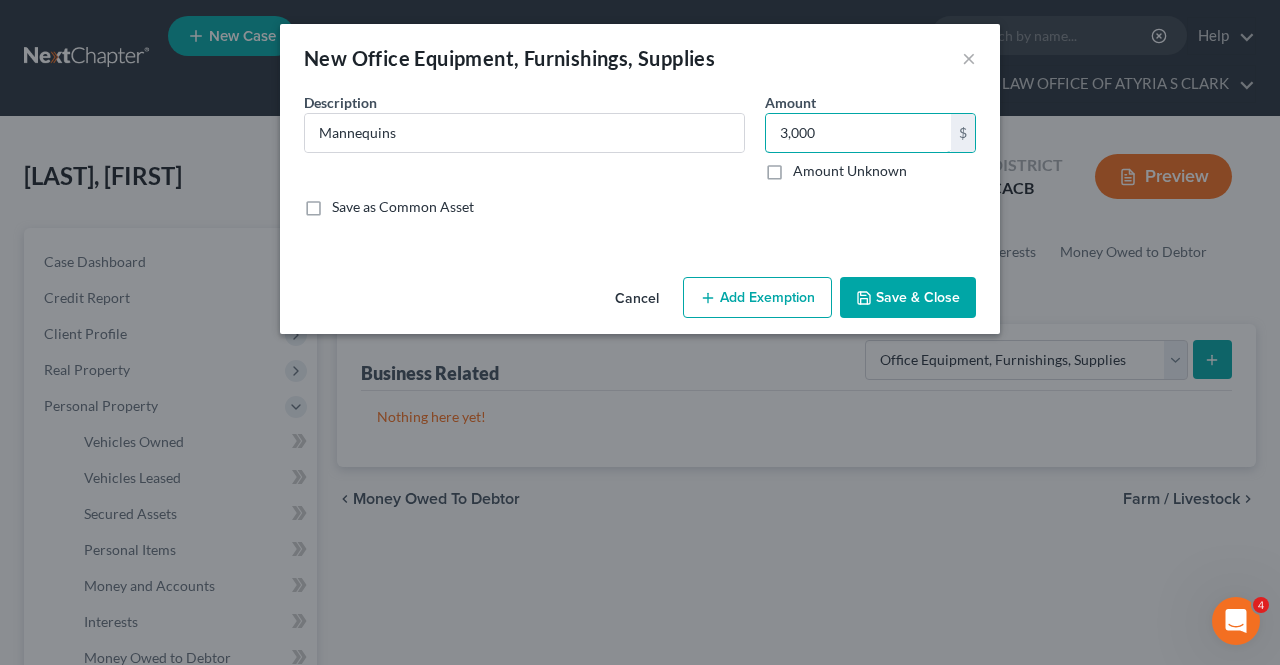 type on "3,000" 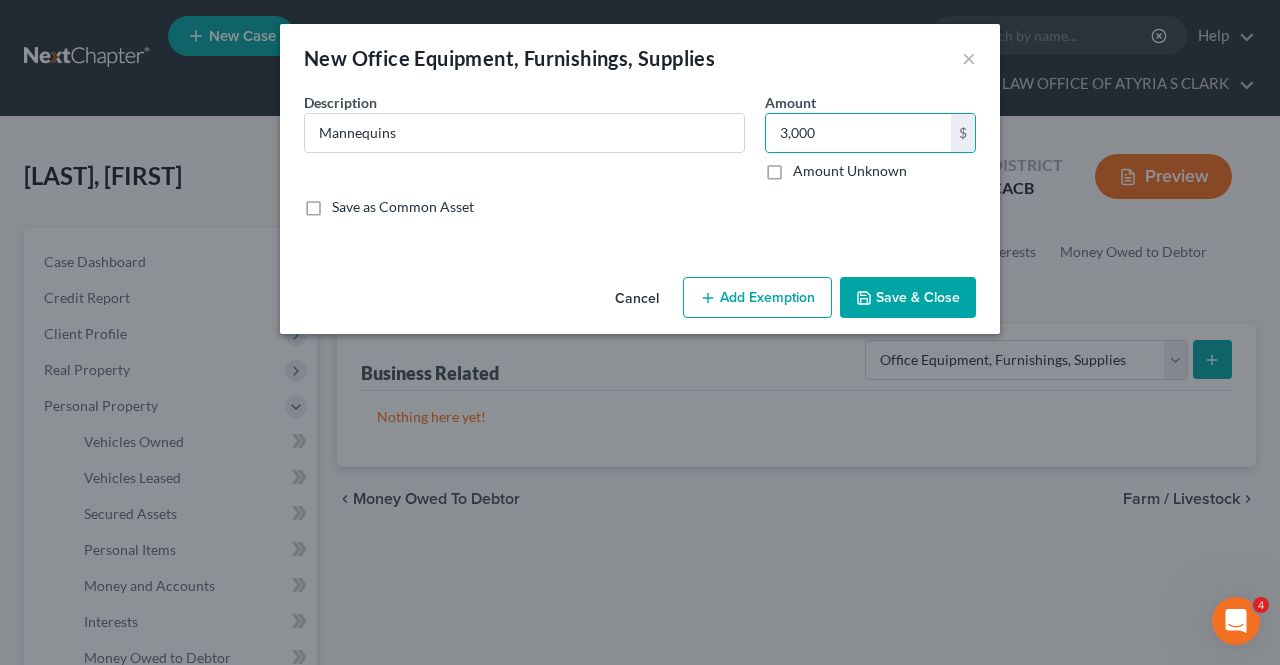 click on "Add Exemption" at bounding box center (757, 298) 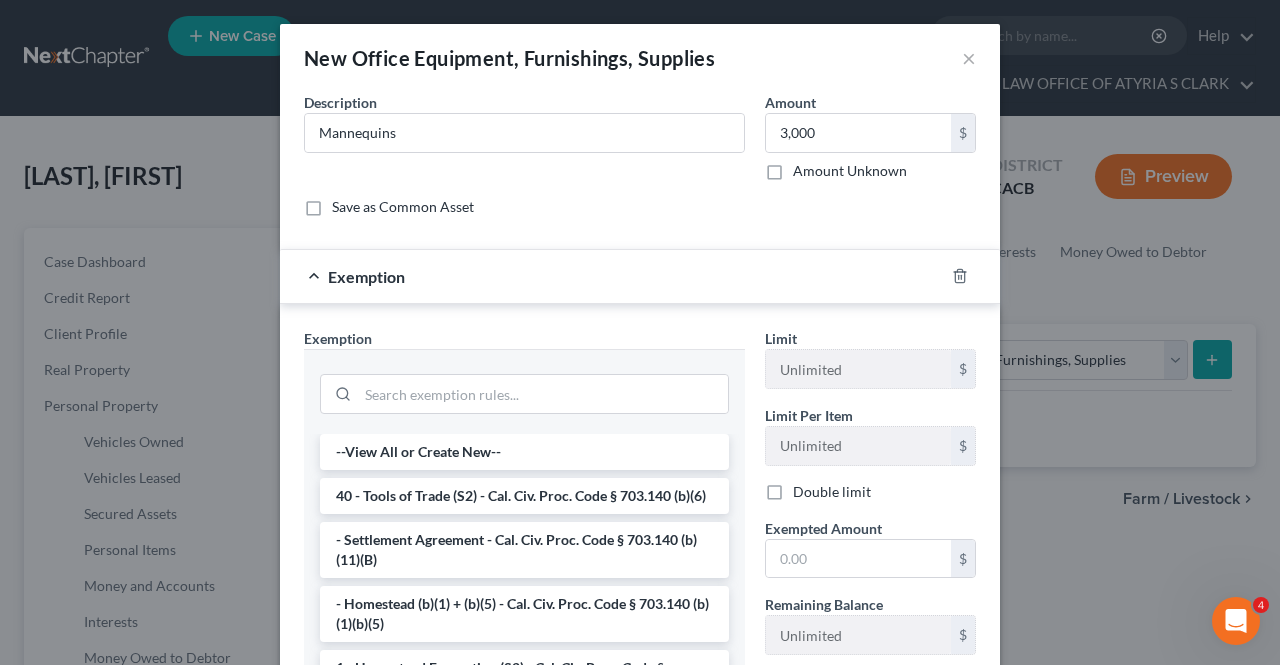click on "40 - Tools of Trade (S2)  - Cal. Civ. Proc. Code § 703.140 (b)(6)" at bounding box center (524, 496) 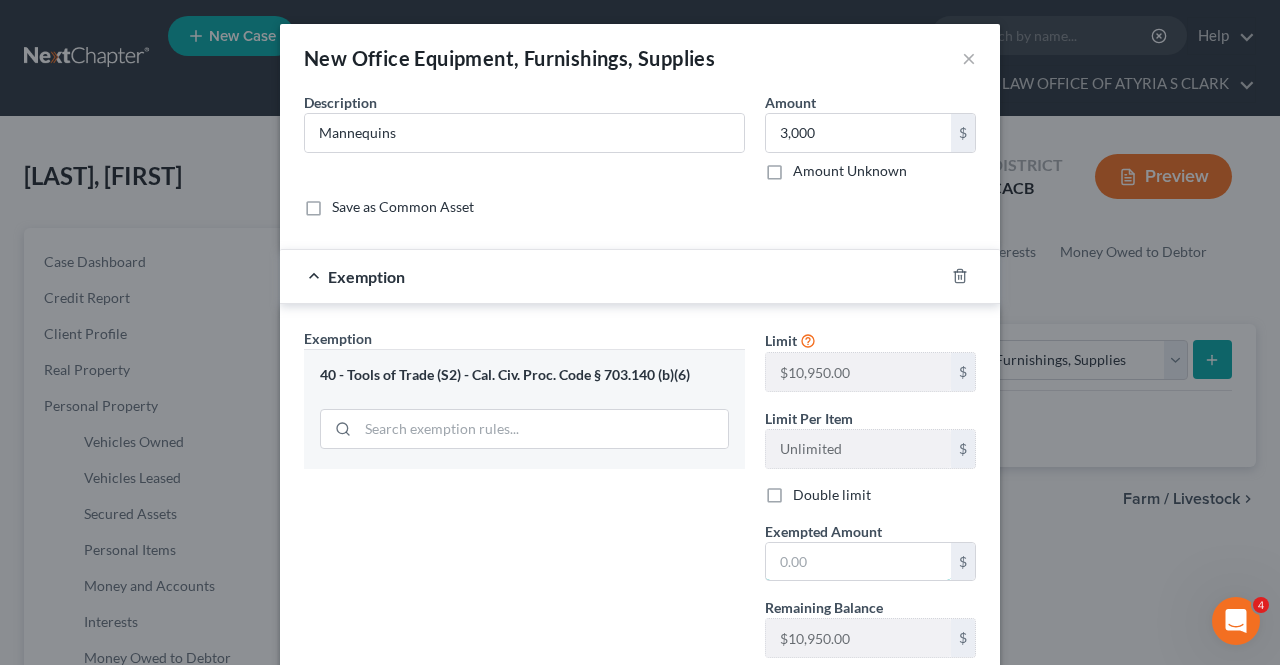 click at bounding box center (858, 562) 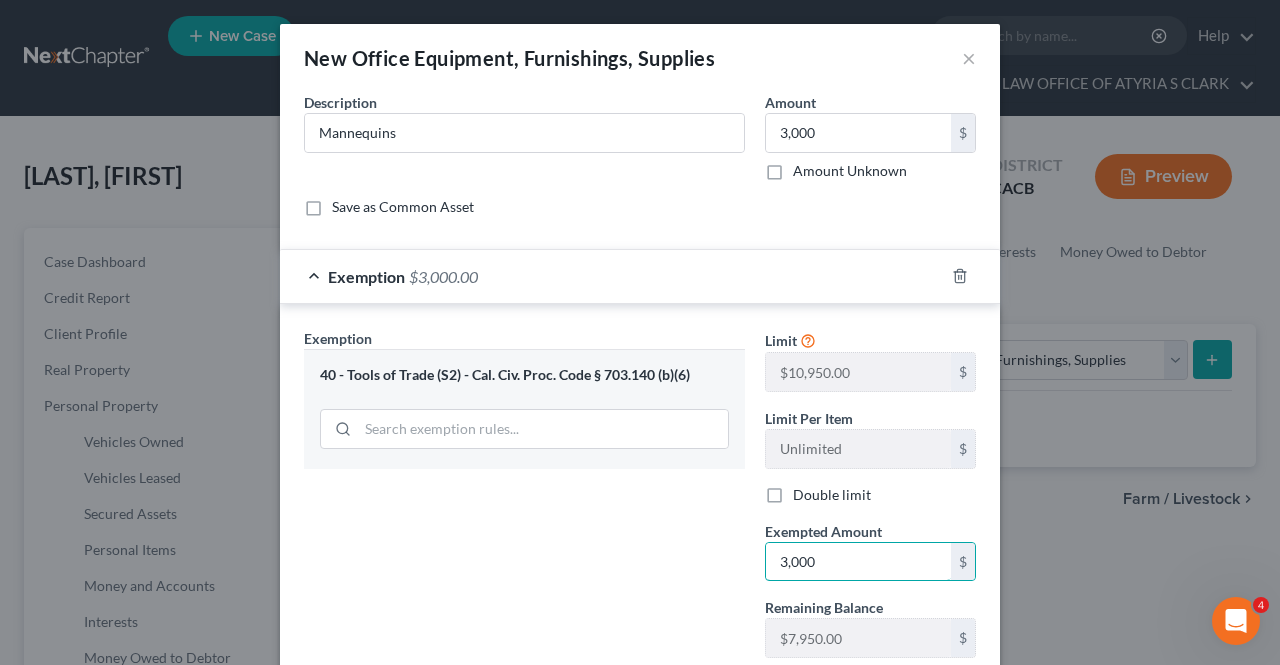 type on "3,000" 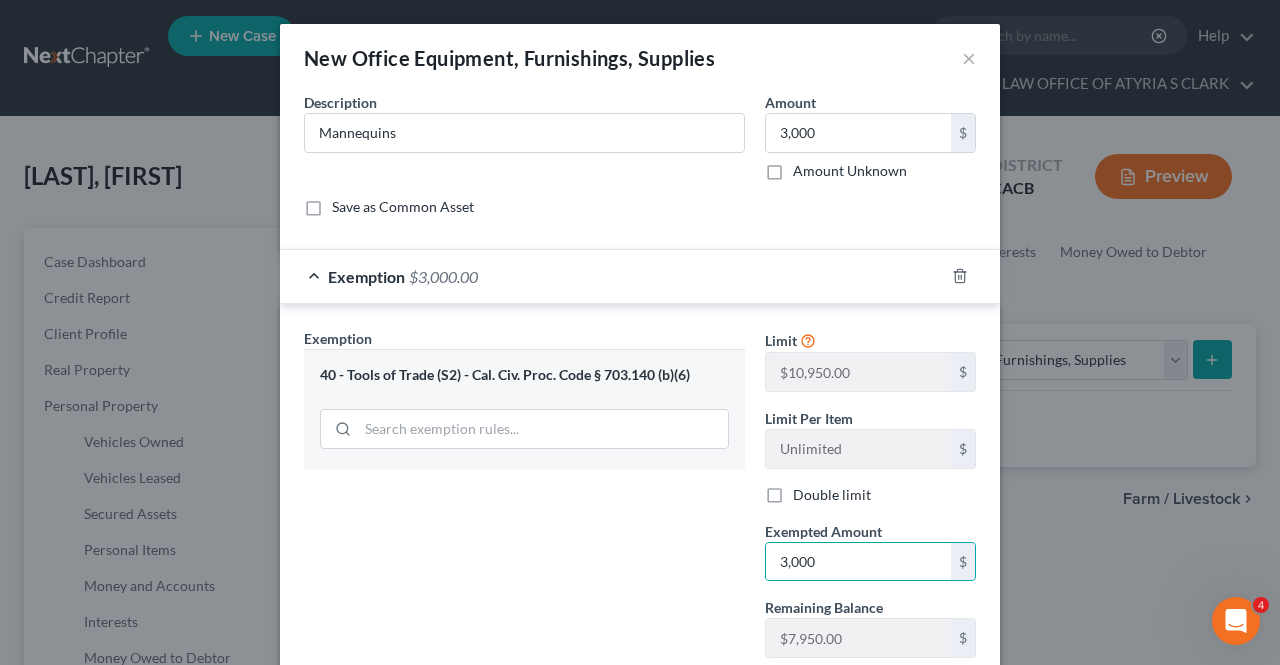scroll, scrollTop: 131, scrollLeft: 0, axis: vertical 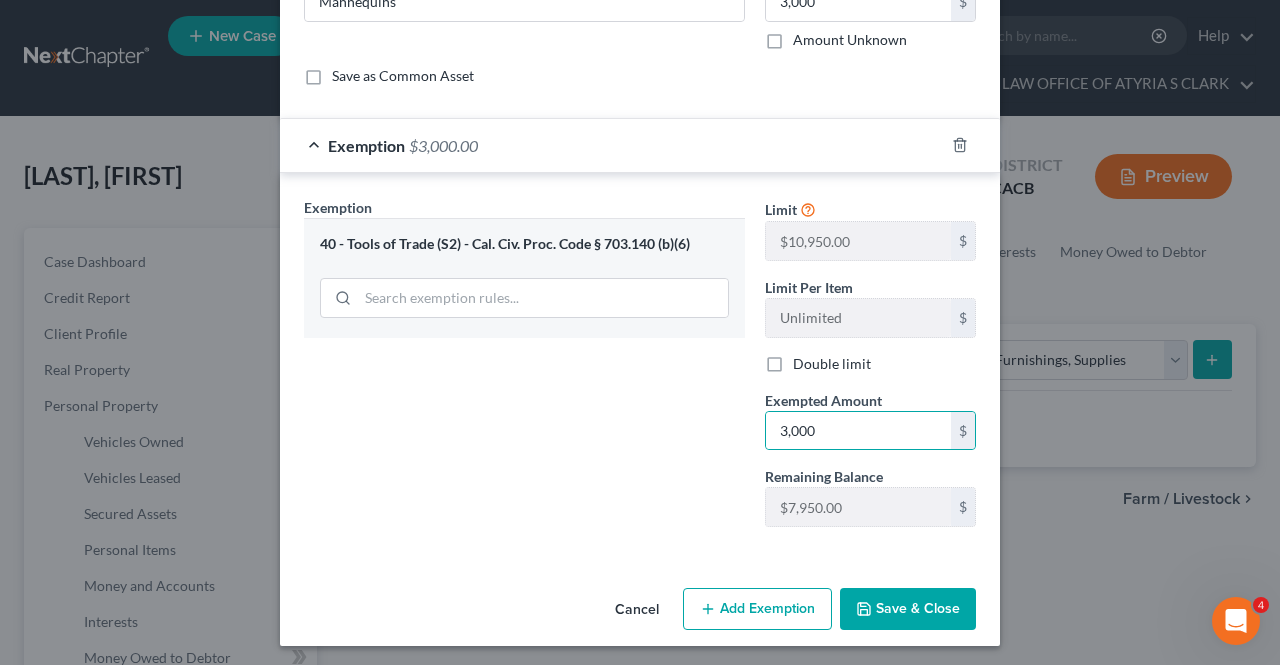 type 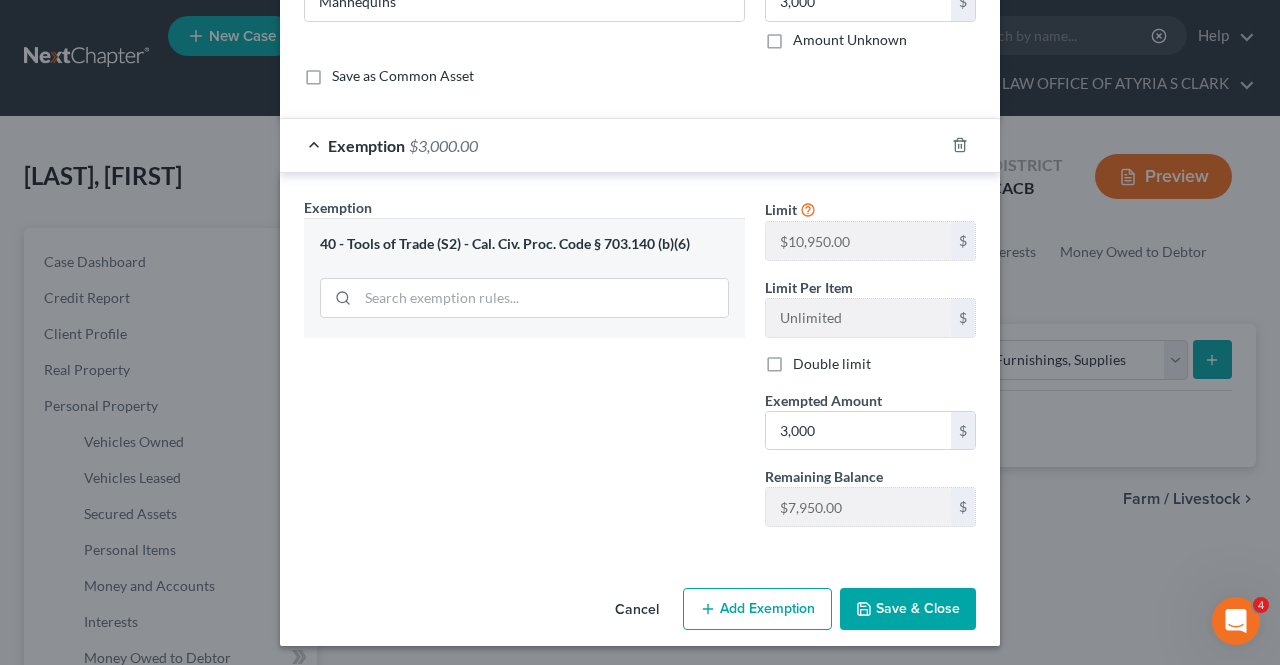 click on "Save & Close" at bounding box center [908, 609] 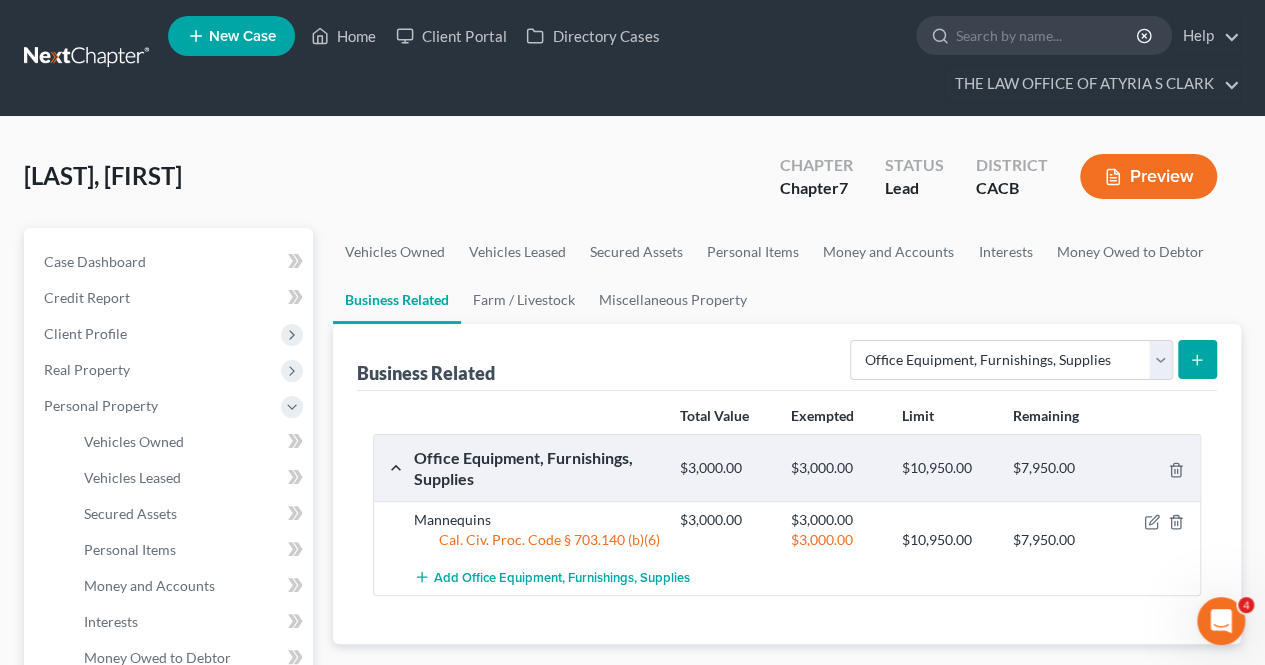 click 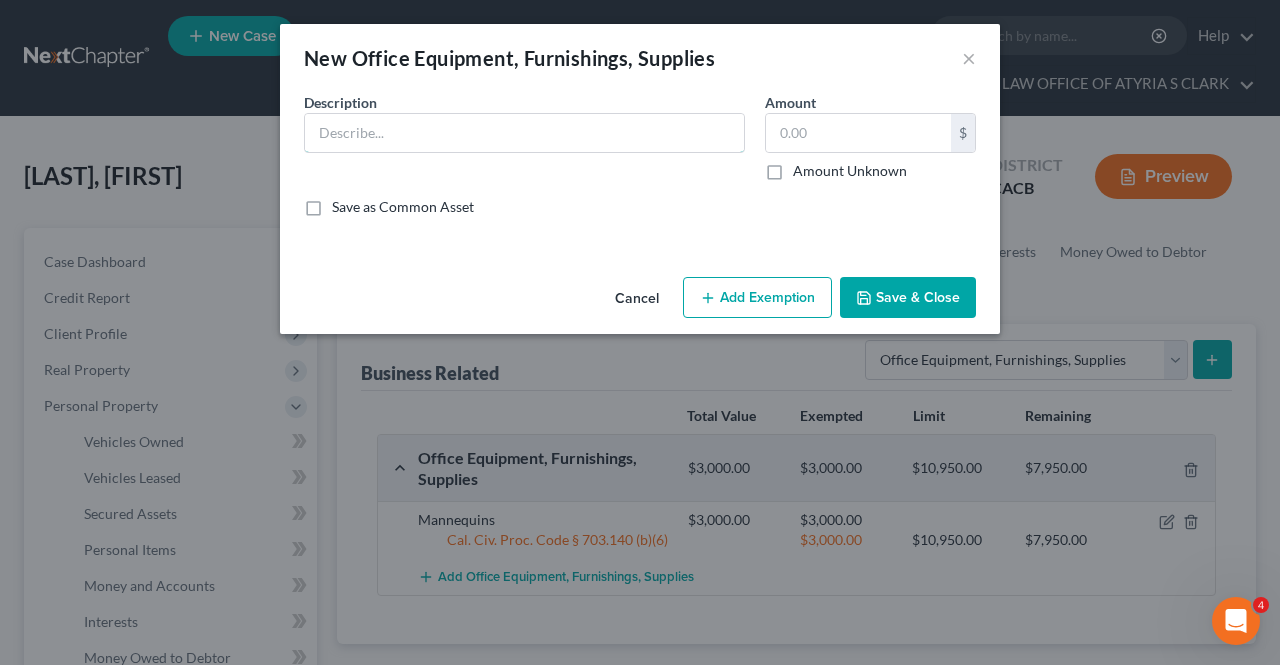 click at bounding box center [524, 133] 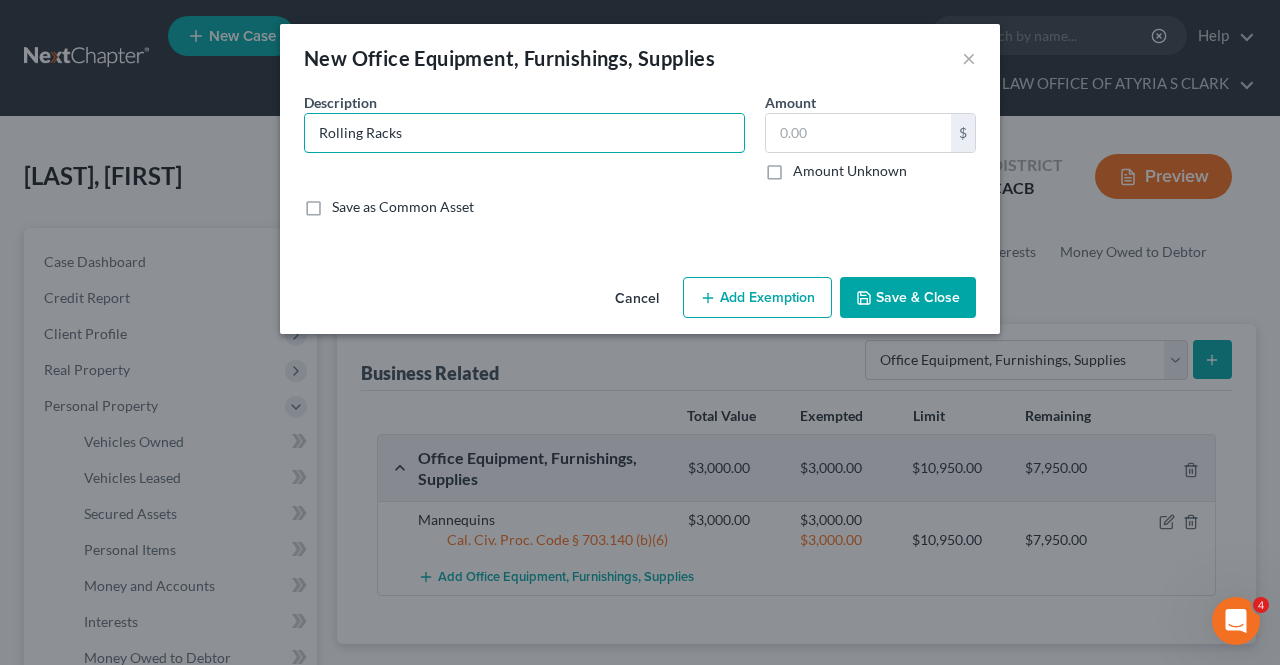 type on "Rolling Racks" 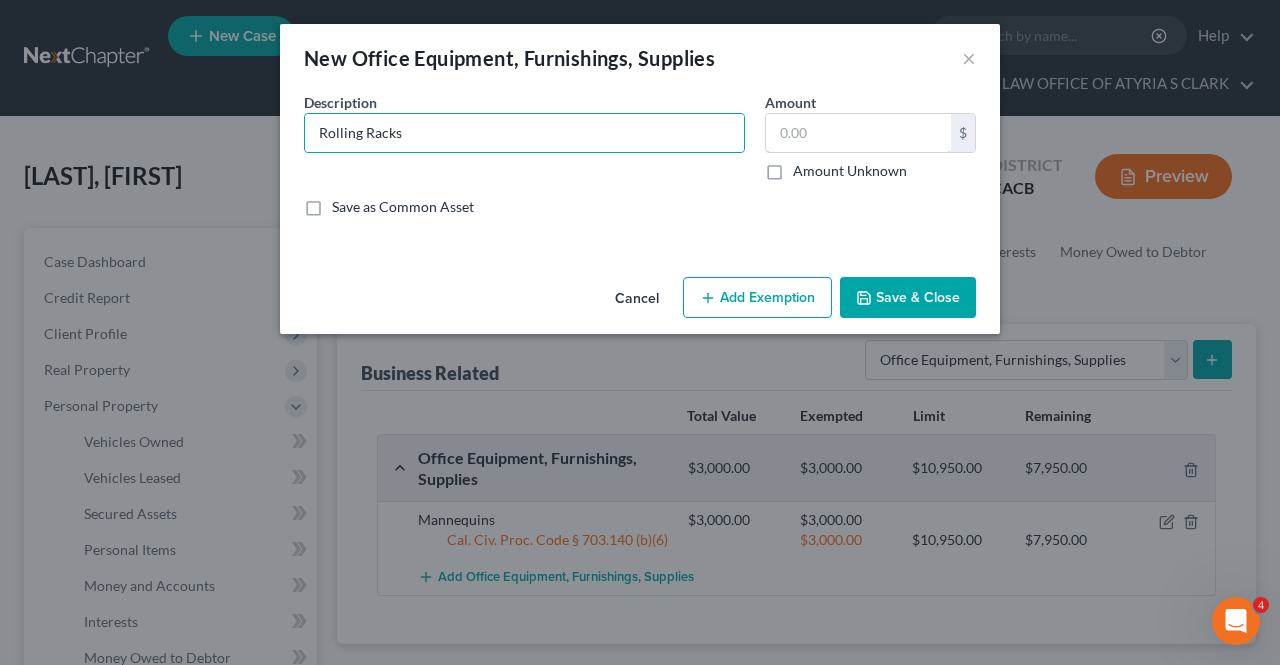 click at bounding box center [858, 133] 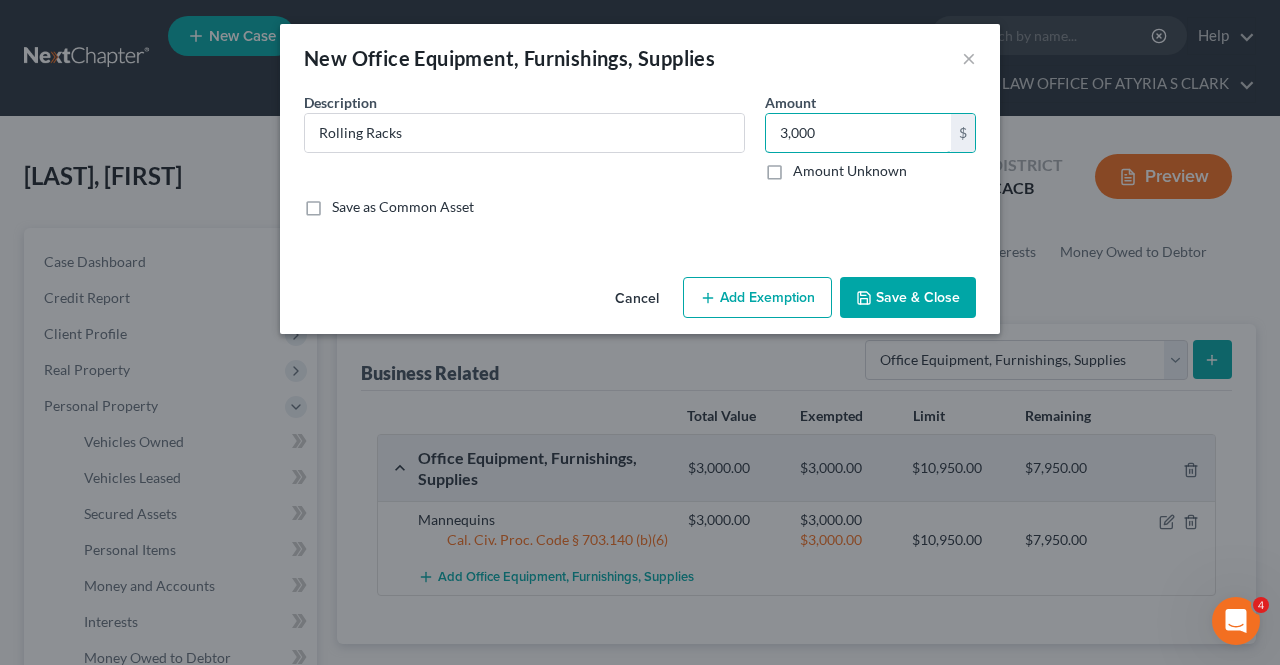 type on "3,000" 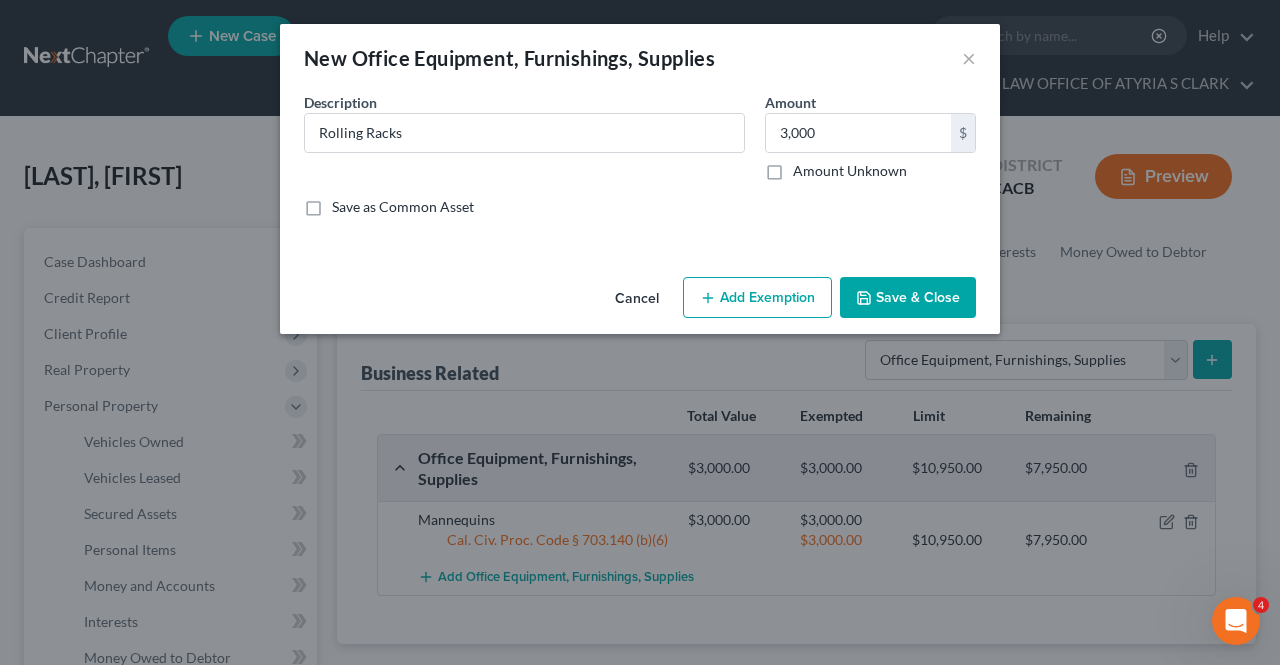 click on "Add Exemption" at bounding box center [757, 298] 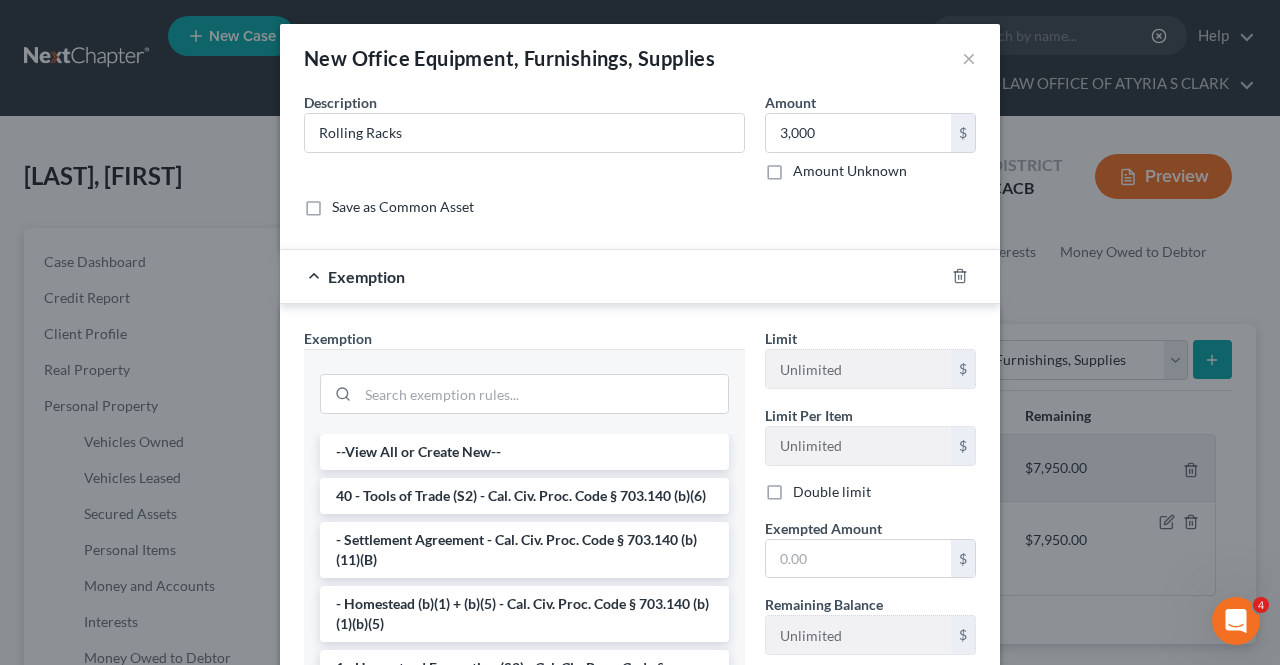 click on "40 - Tools of Trade (S2)  - Cal. Civ. Proc. Code § 703.140 (b)(6)" at bounding box center (524, 496) 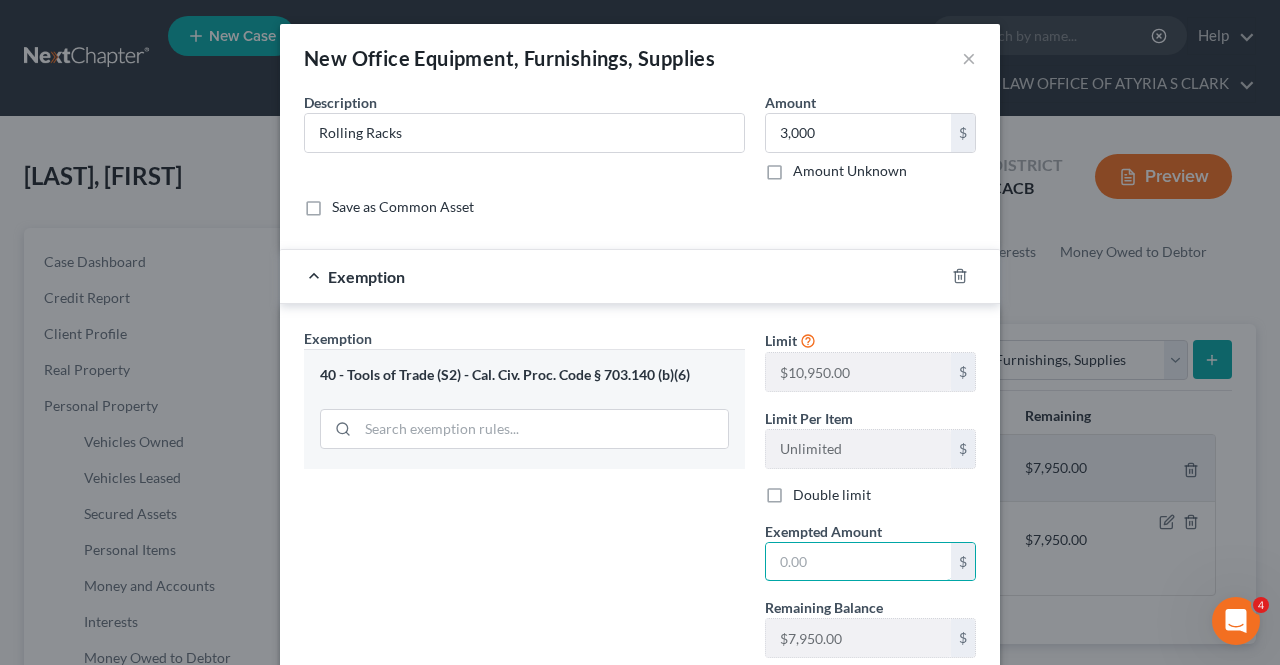 click at bounding box center (858, 562) 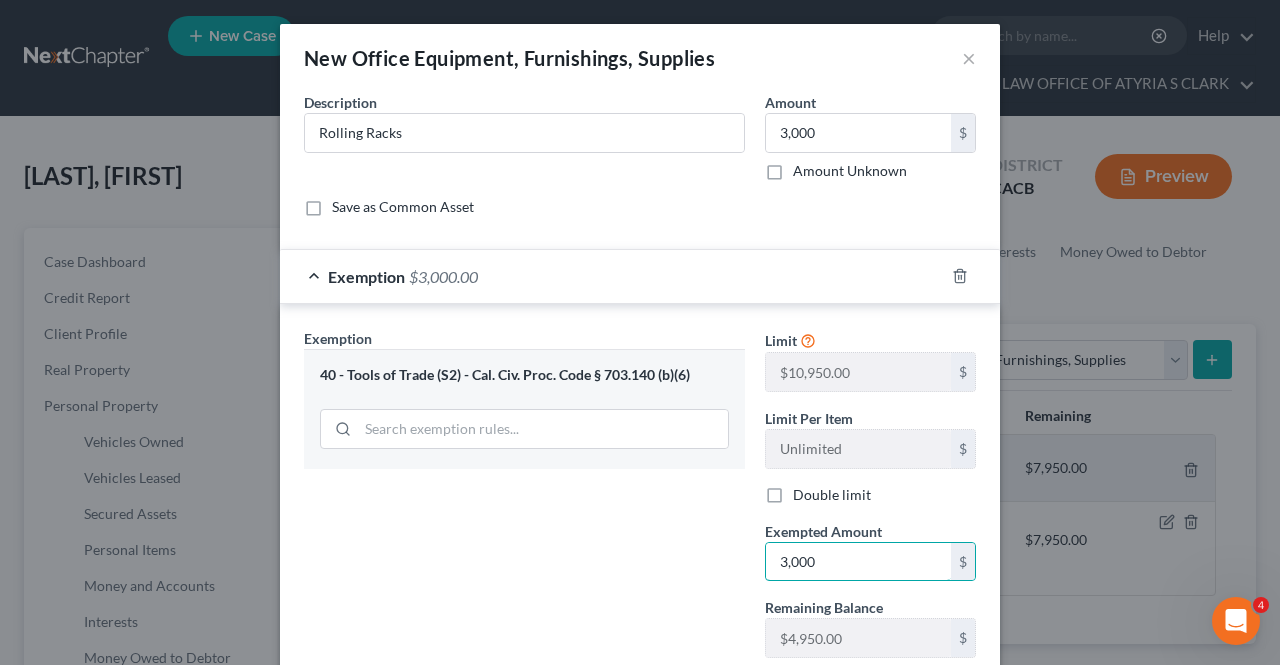 type on "3,000" 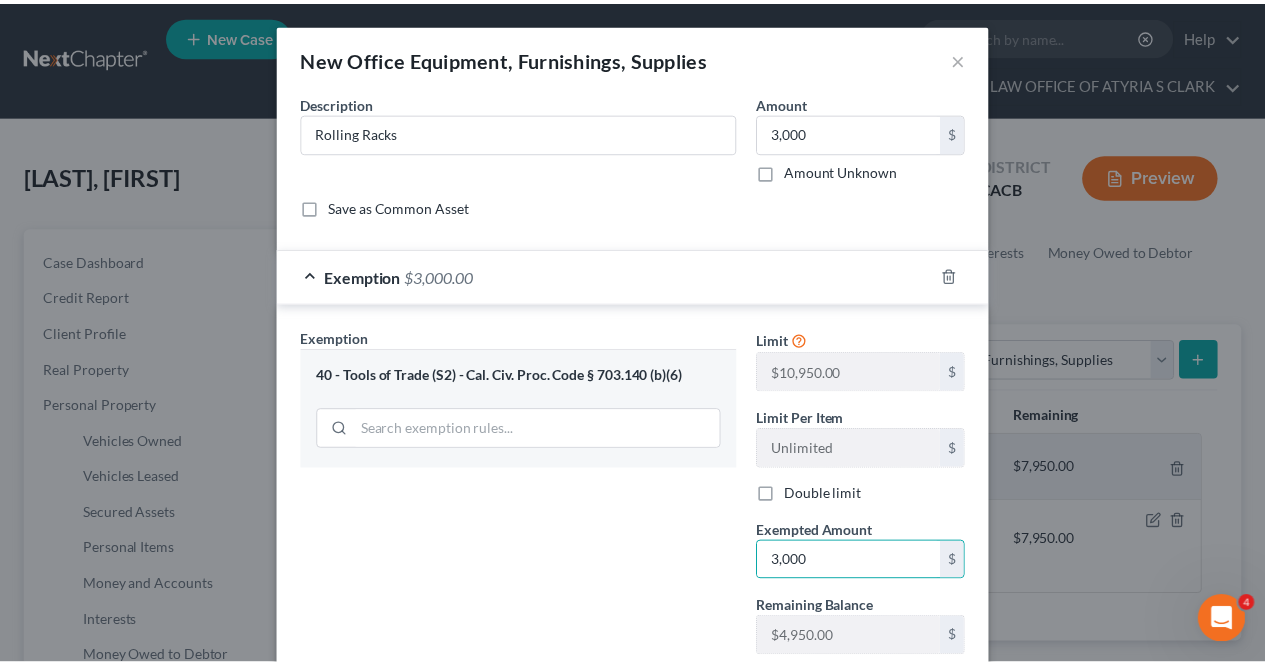 scroll, scrollTop: 131, scrollLeft: 0, axis: vertical 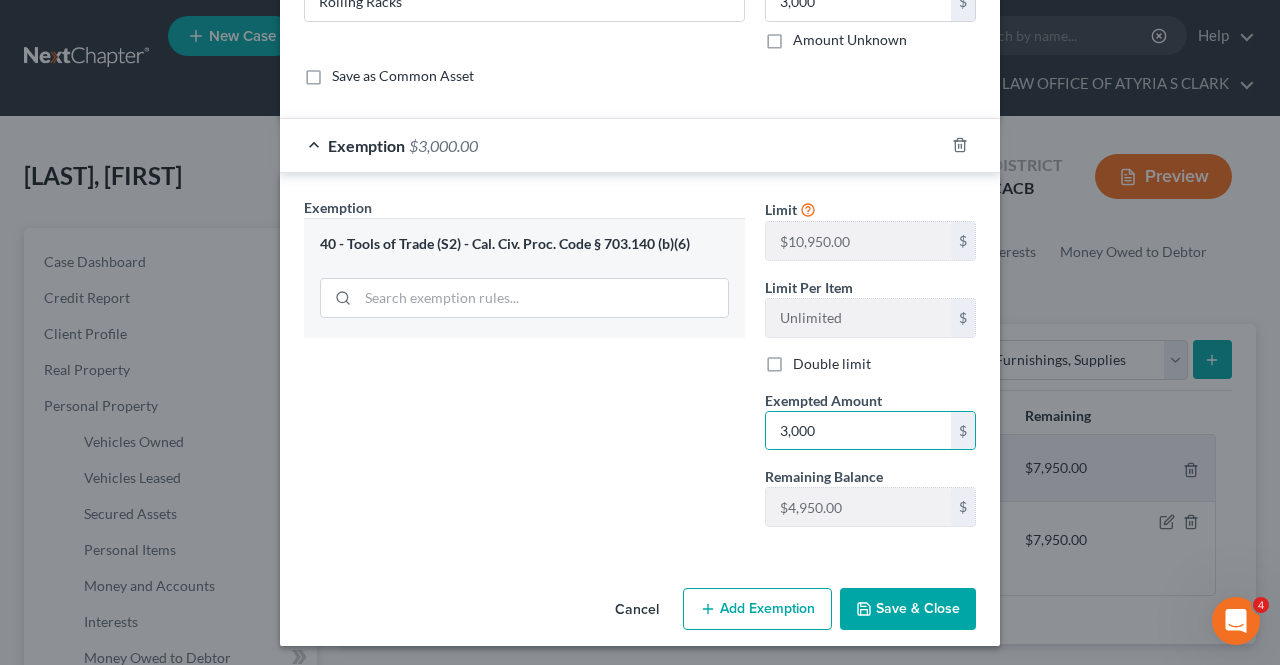 type 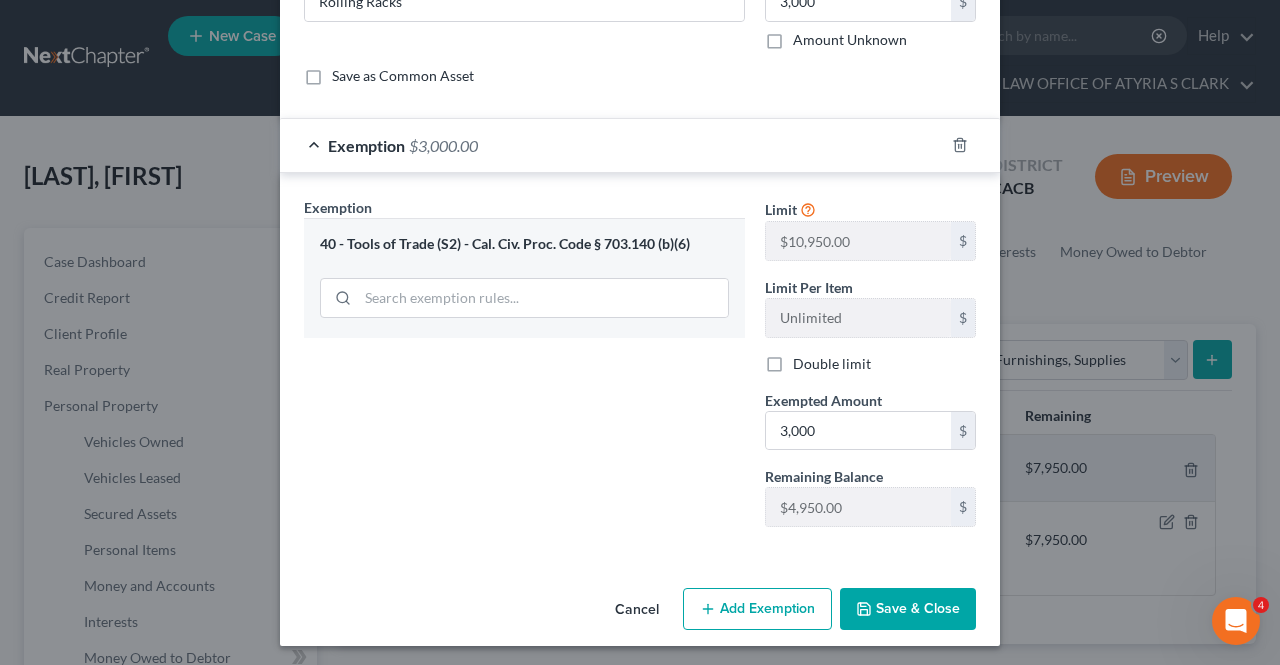 click on "Save & Close" at bounding box center [908, 609] 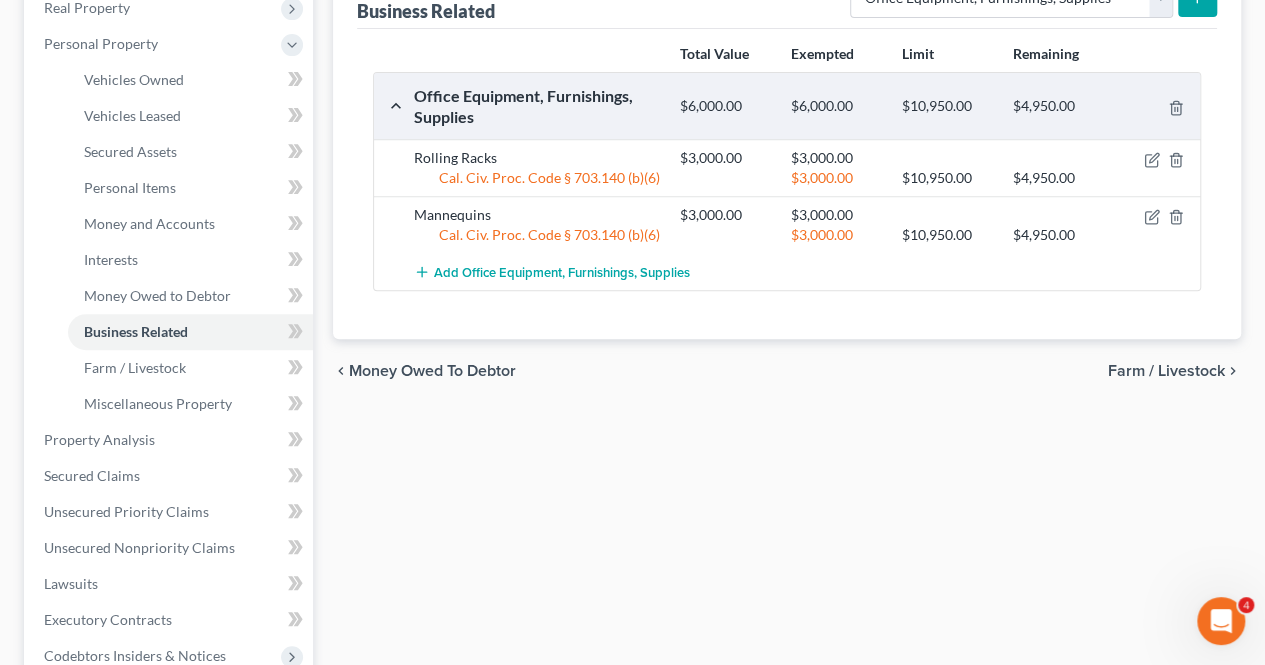 scroll, scrollTop: 414, scrollLeft: 0, axis: vertical 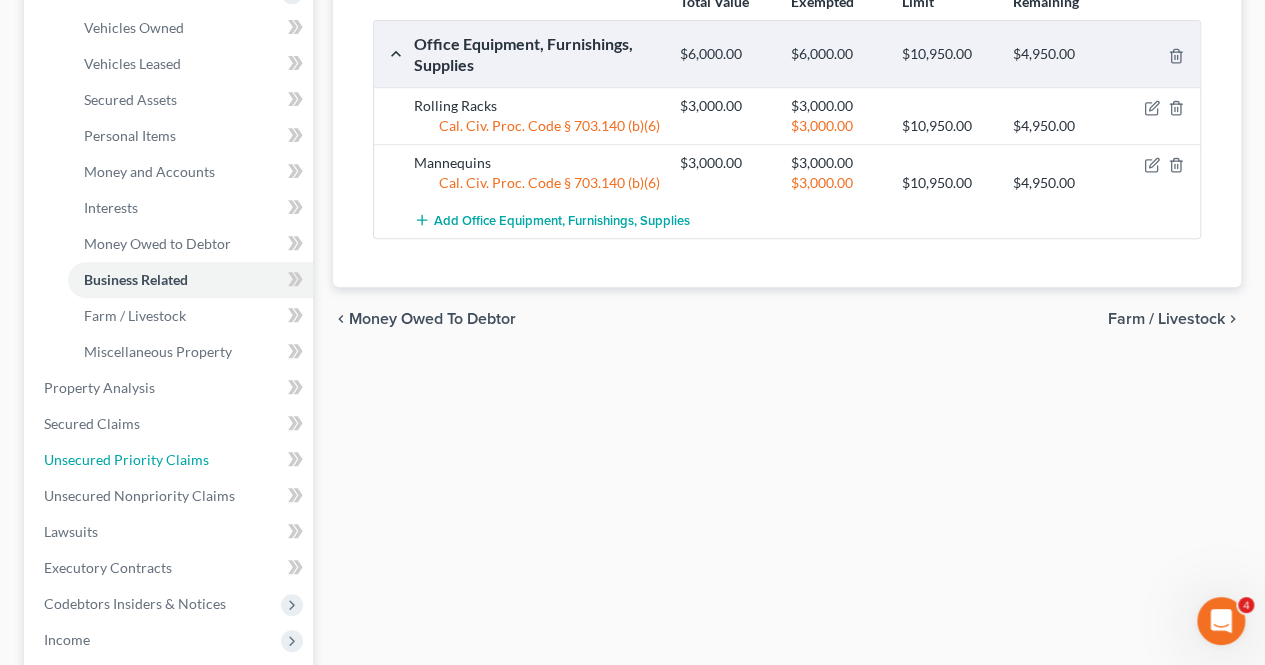 click on "Unsecured Priority Claims" at bounding box center (126, 459) 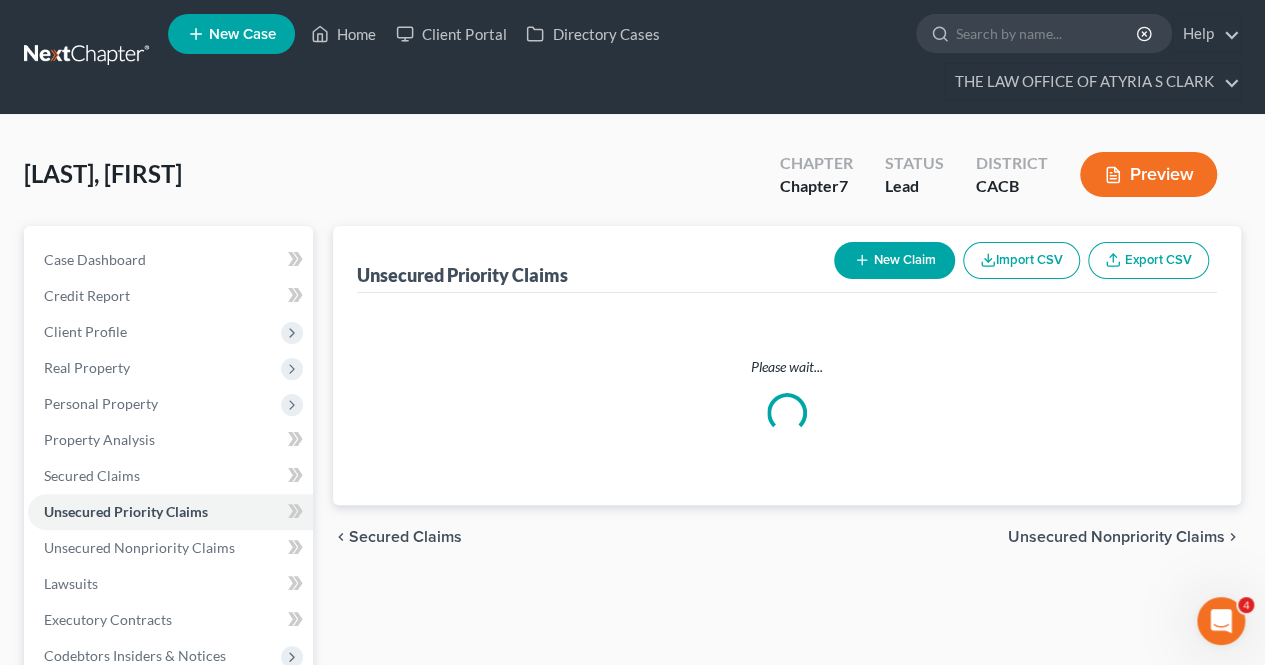 scroll, scrollTop: 0, scrollLeft: 0, axis: both 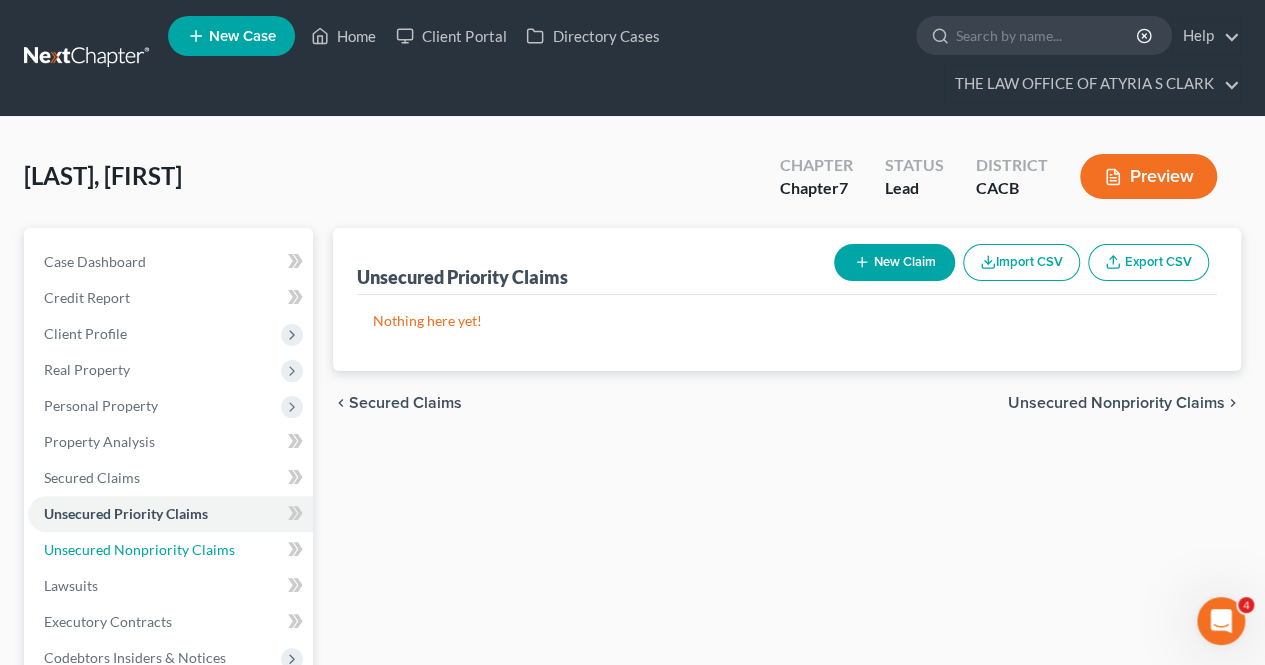 click on "Unsecured Nonpriority Claims" at bounding box center (139, 549) 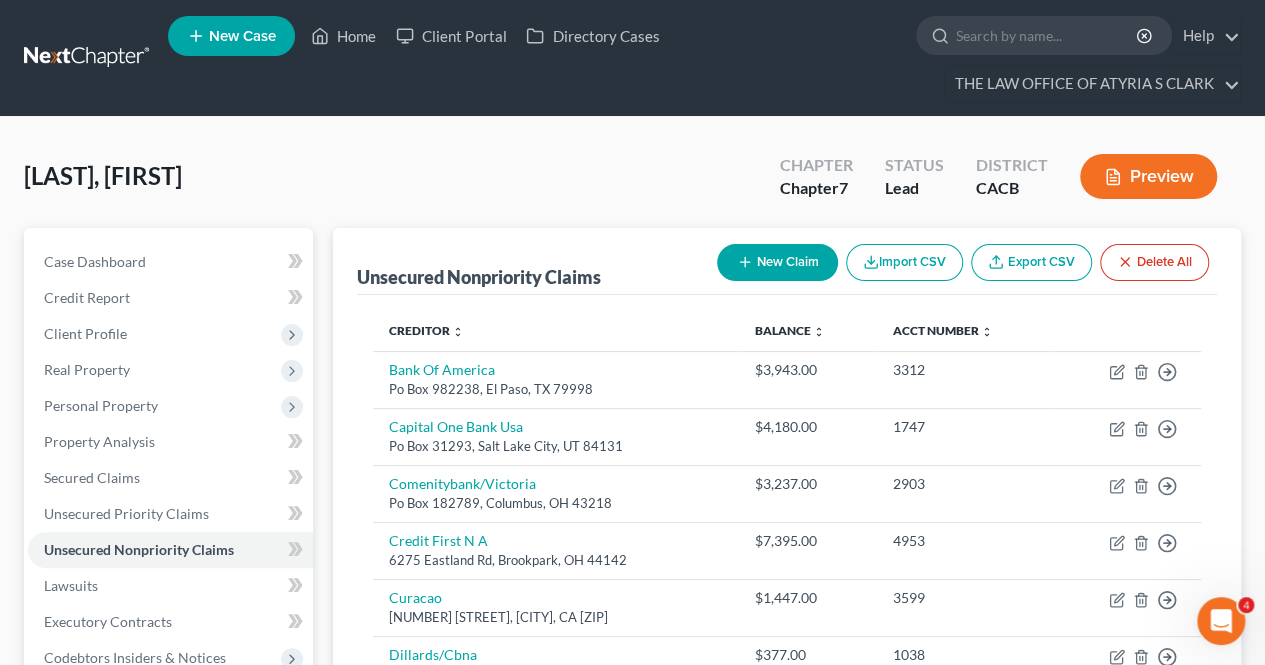 click on "New Claim" at bounding box center [777, 262] 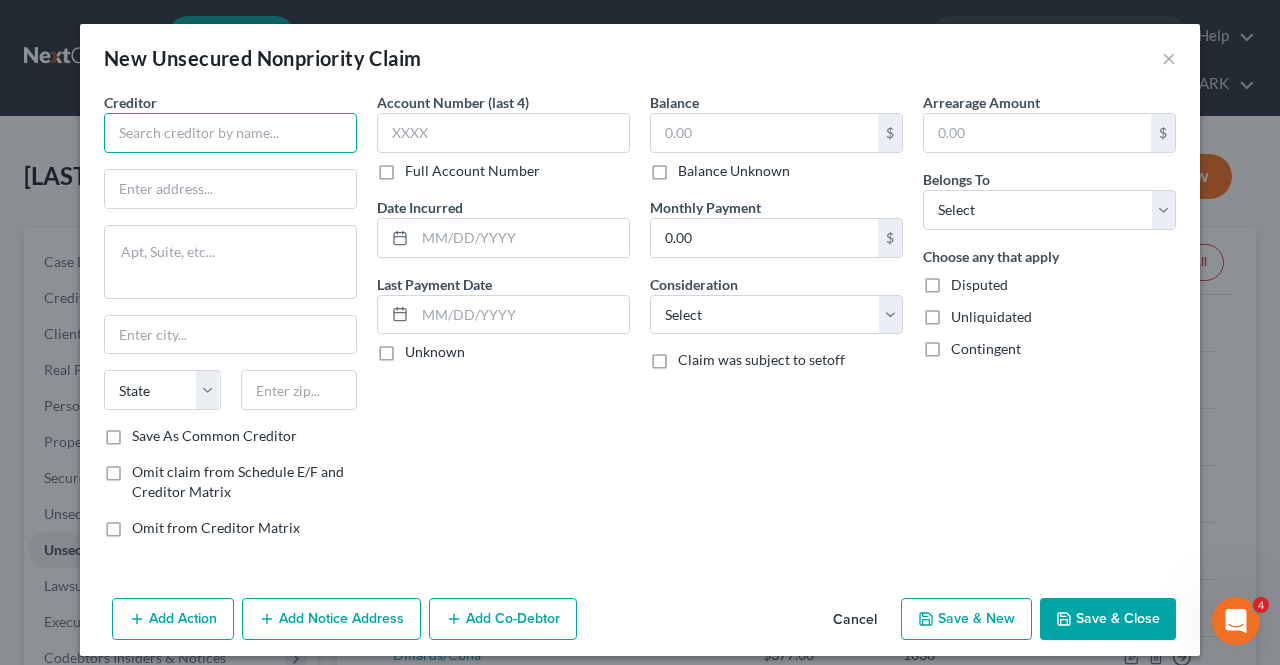 click at bounding box center (230, 133) 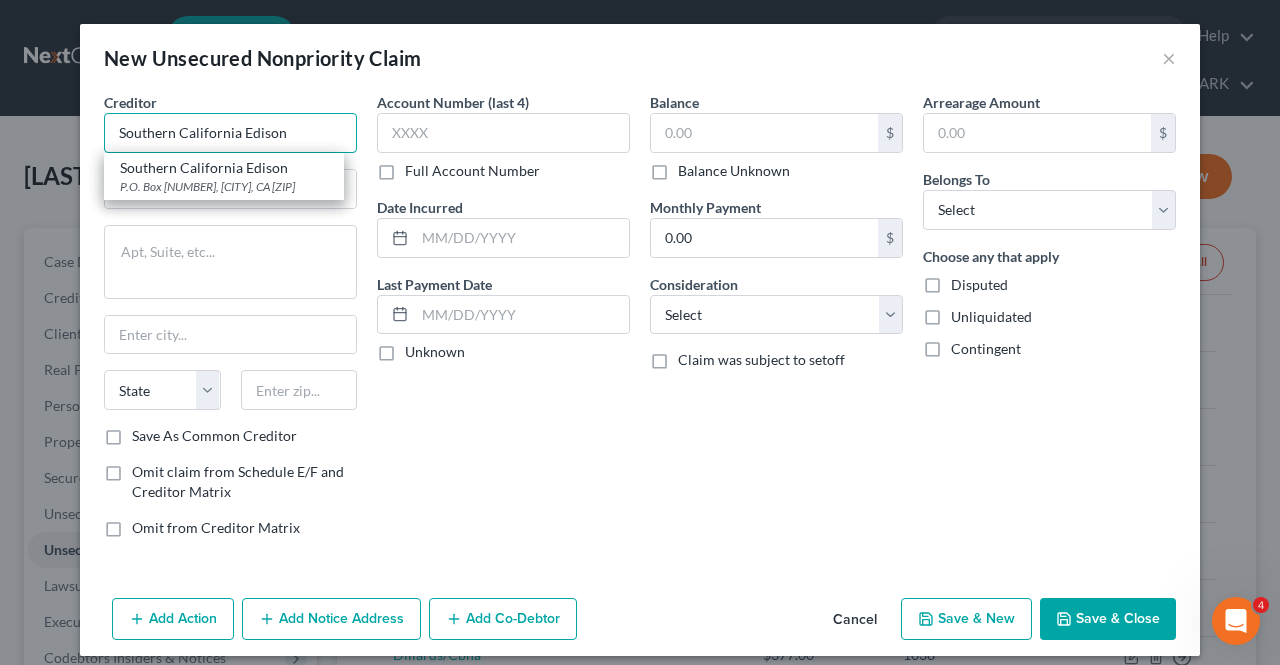 type on "Southern California Edison" 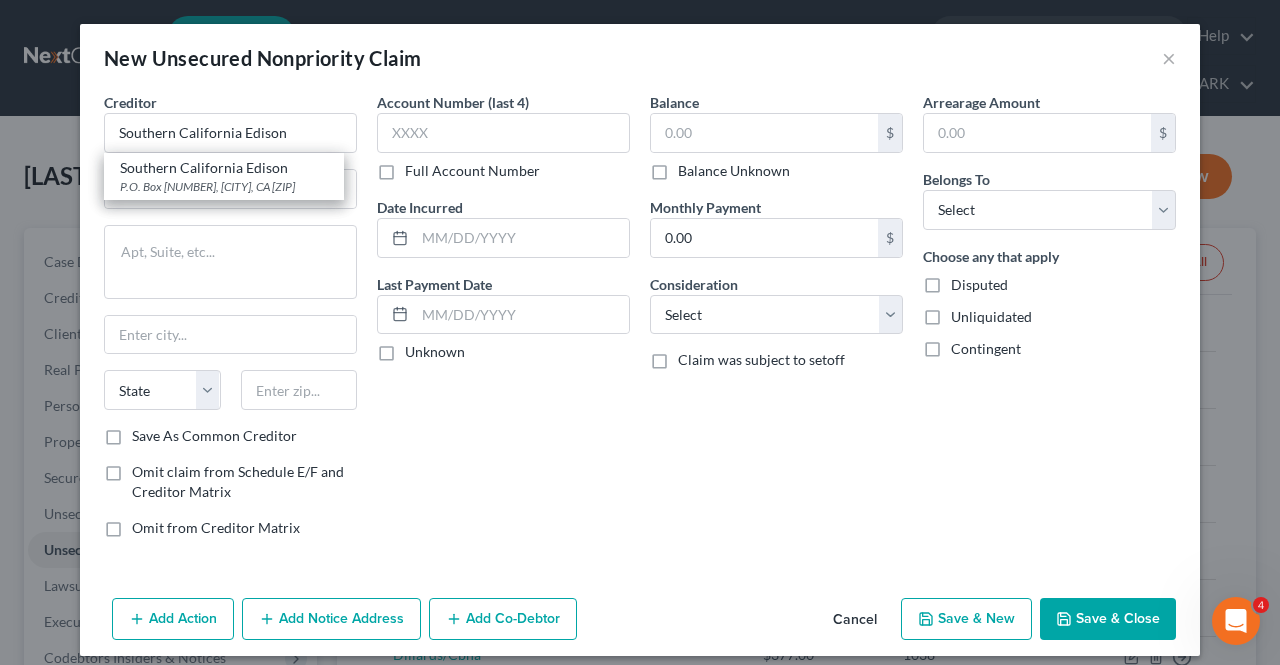 click on "Southern California Edison" at bounding box center [224, 168] 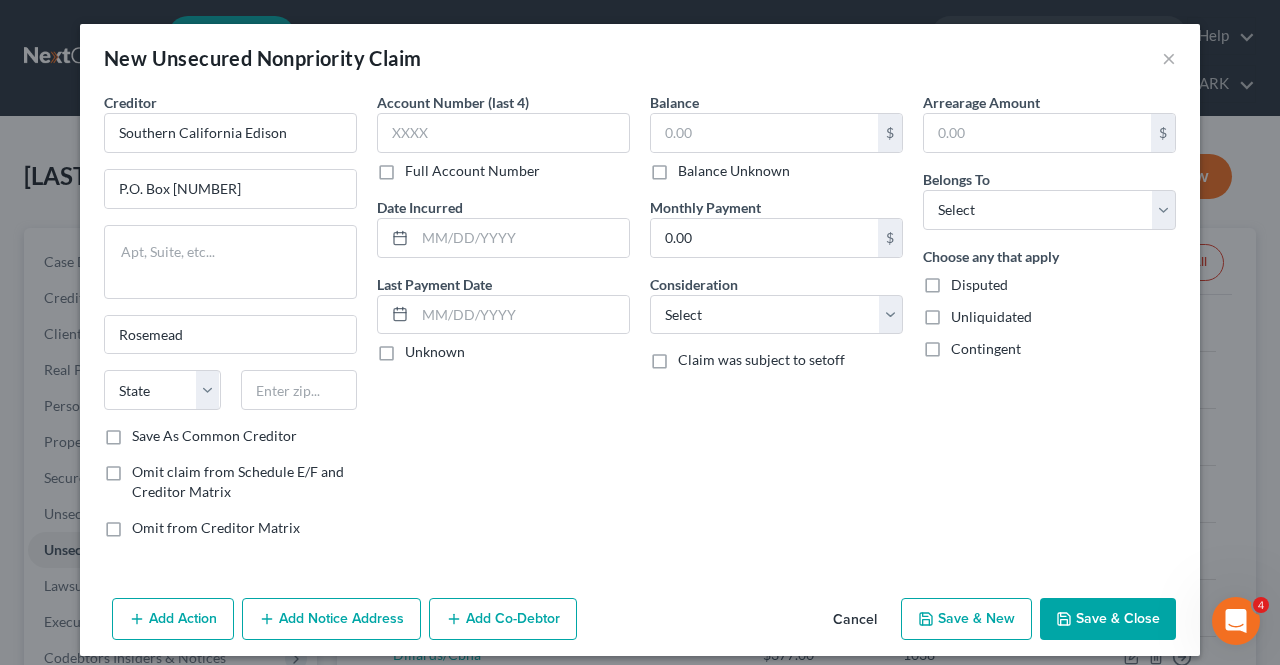 select on "4" 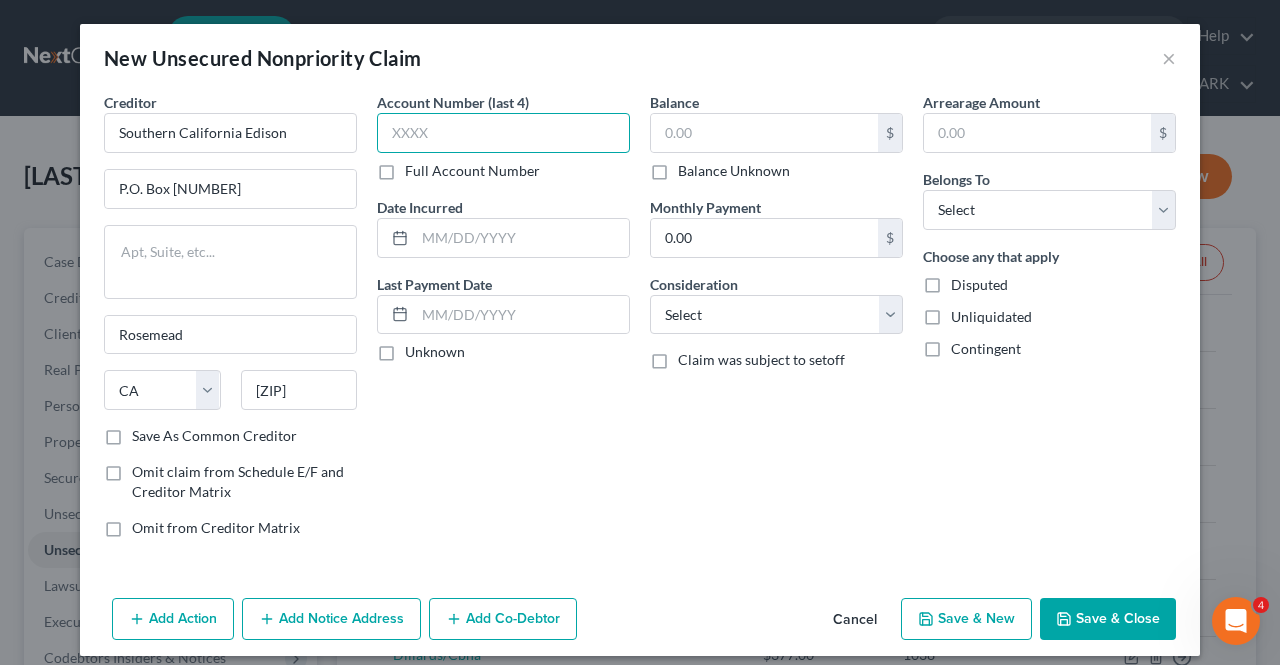 click at bounding box center (503, 133) 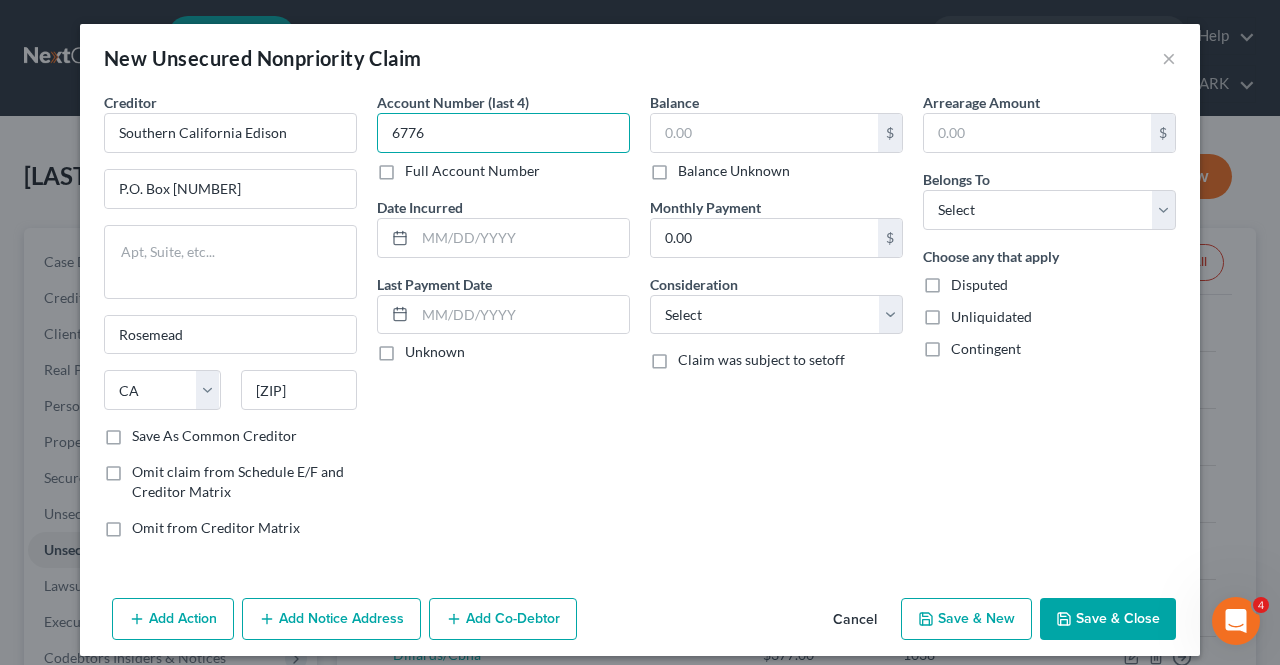 type on "6776" 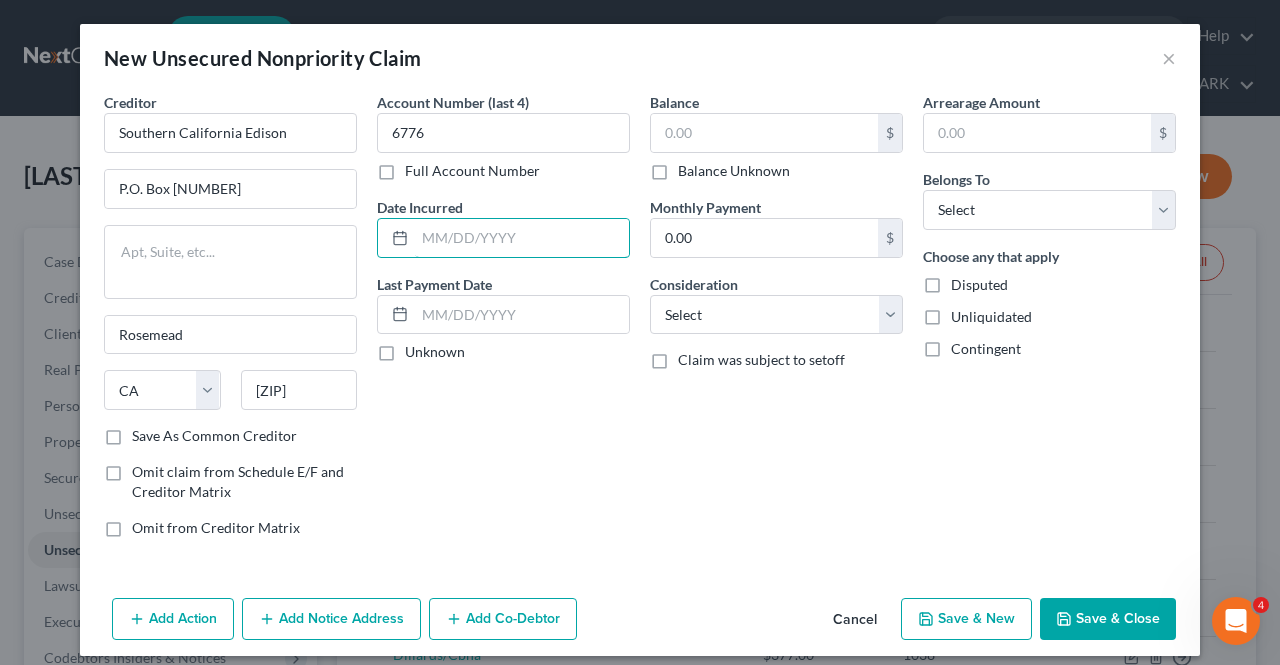 click at bounding box center (522, 238) 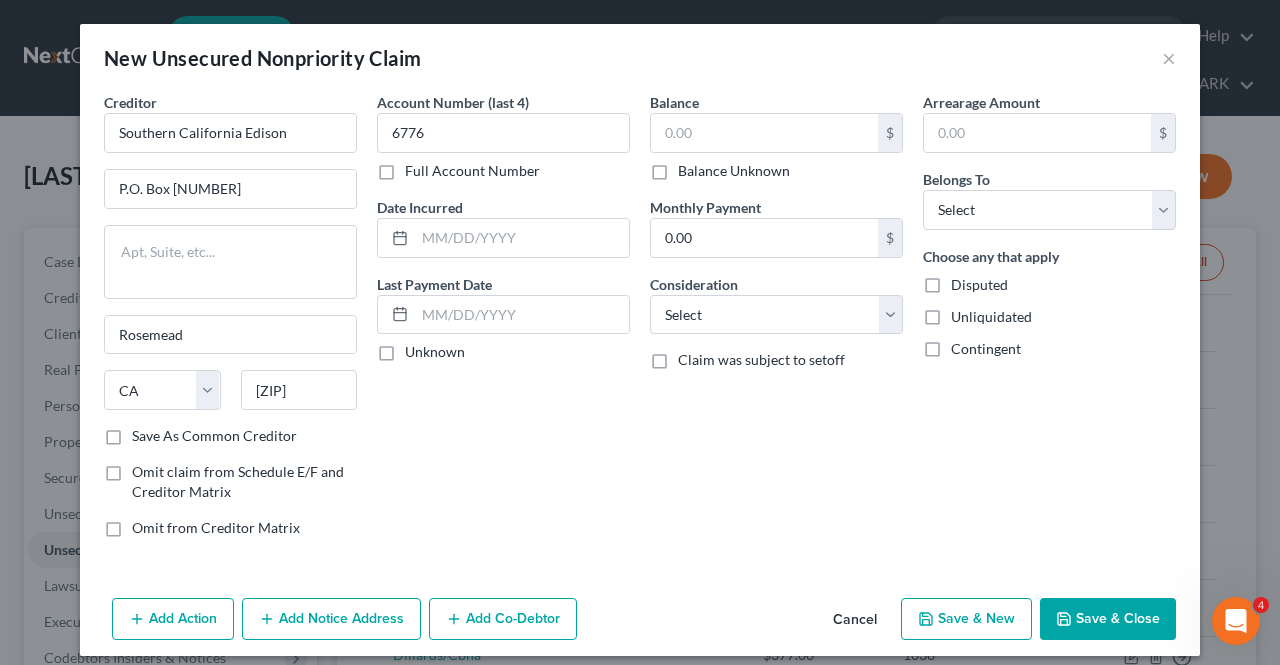 click on "Unknown" at bounding box center [435, 352] 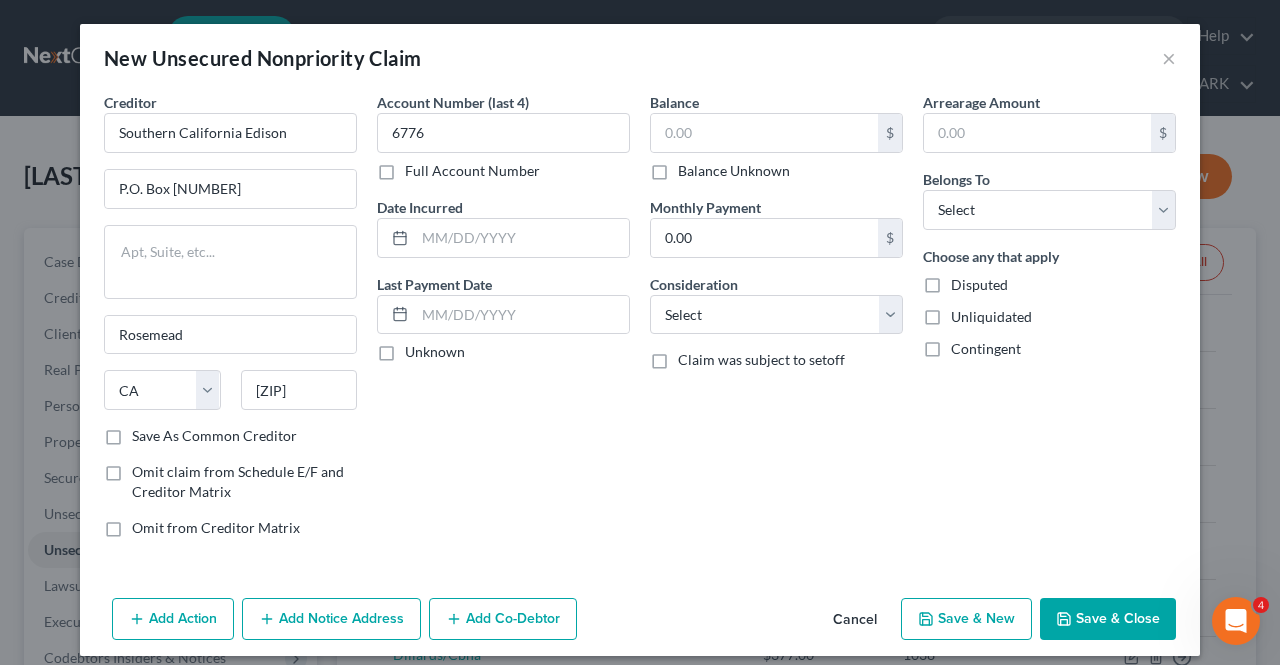 click on "Unknown" at bounding box center [419, 348] 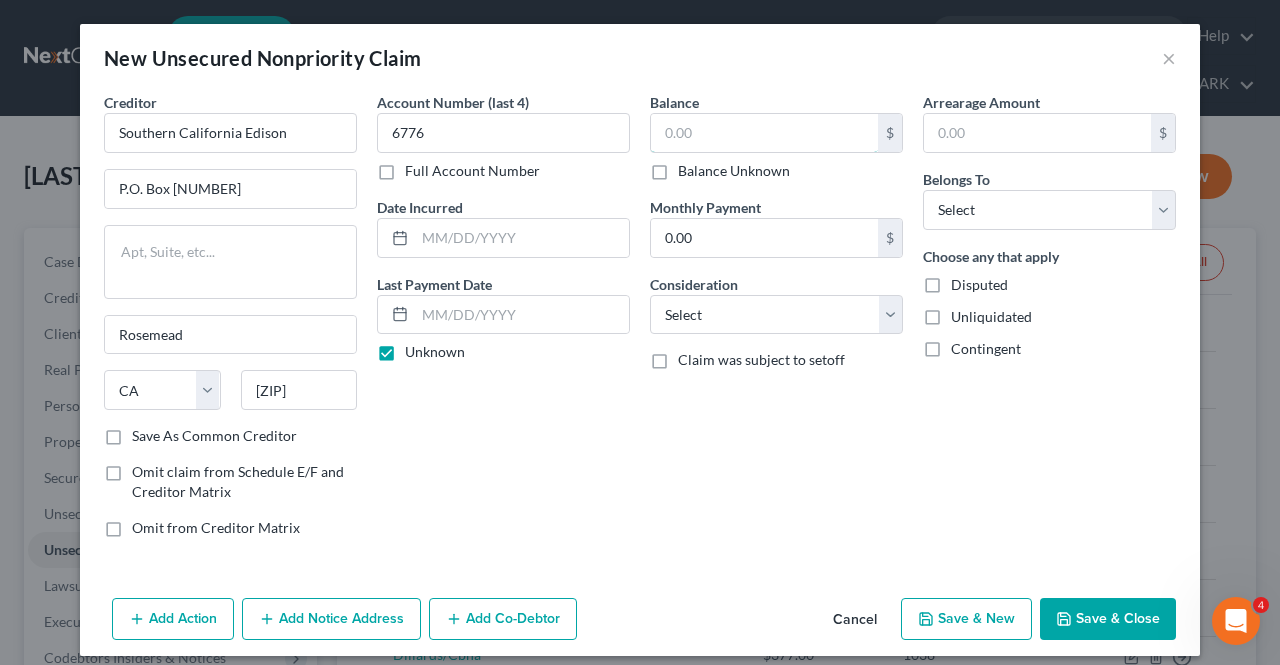 click at bounding box center (764, 133) 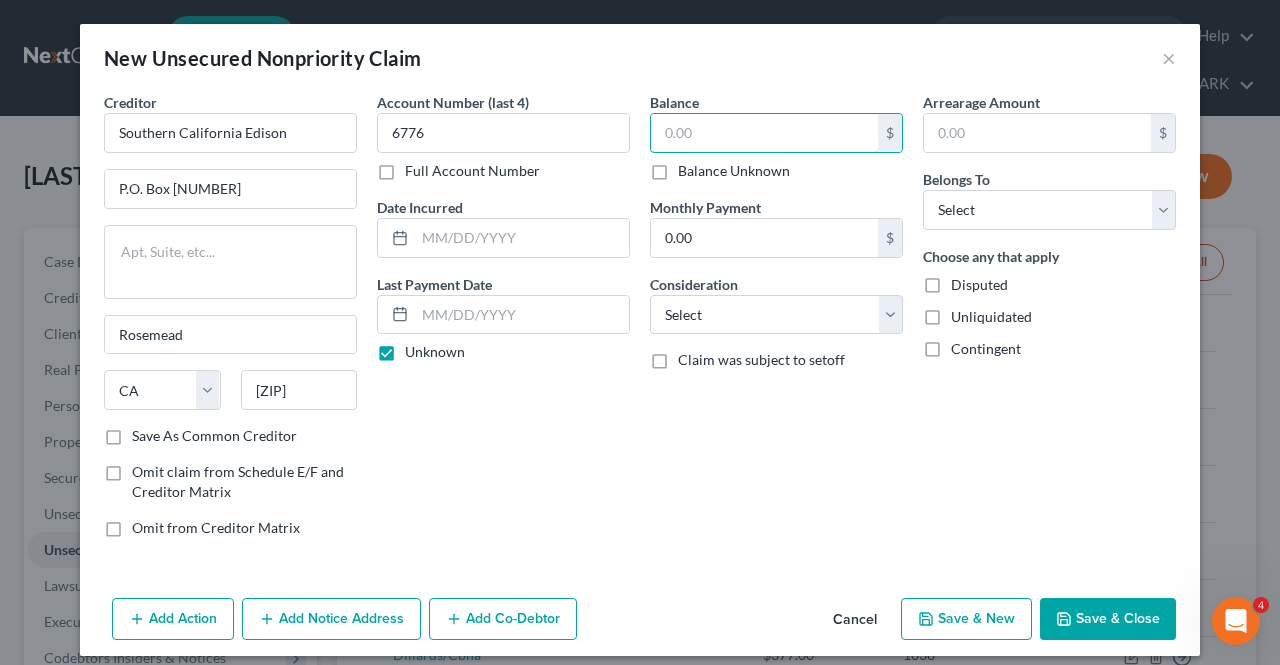 click at bounding box center (764, 133) 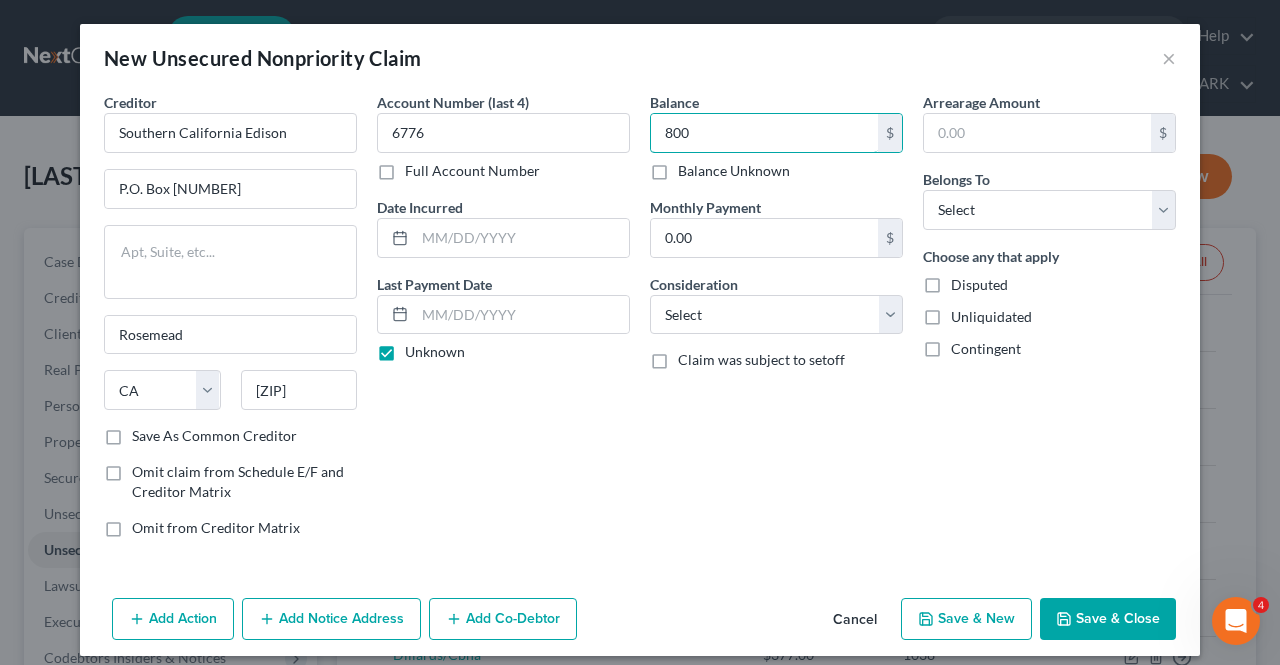 type on "800" 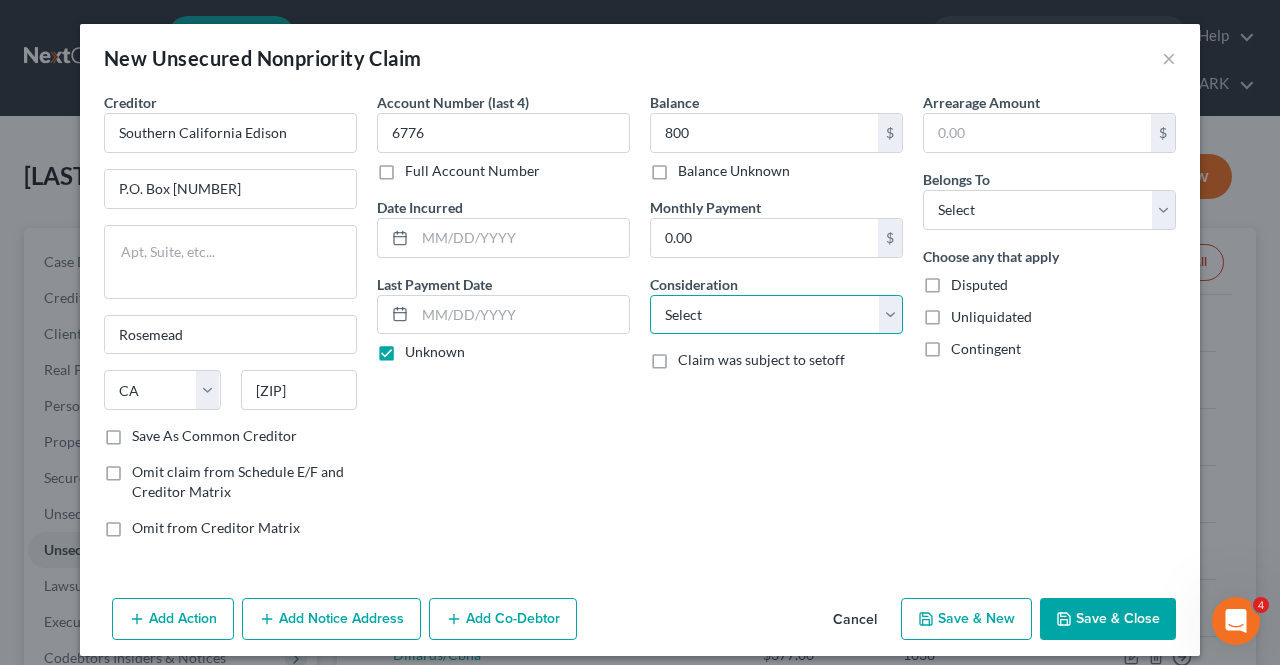 click on "Select Cable / Satellite Services Collection Agency Credit Card Debt Debt Counseling / Attorneys Deficiency Balance Domestic Support Obligations Home / Car Repairs Income Taxes Judgment Liens Medical Services Monies Loaned / Advanced Mortgage Obligation From Divorce Or Separation Obligation To Pensions Other Overdrawn Bank Account Promised To Help Pay Creditors Student Loans Suppliers And Vendors Telephone / Internet Services Utility Services" at bounding box center (776, 315) 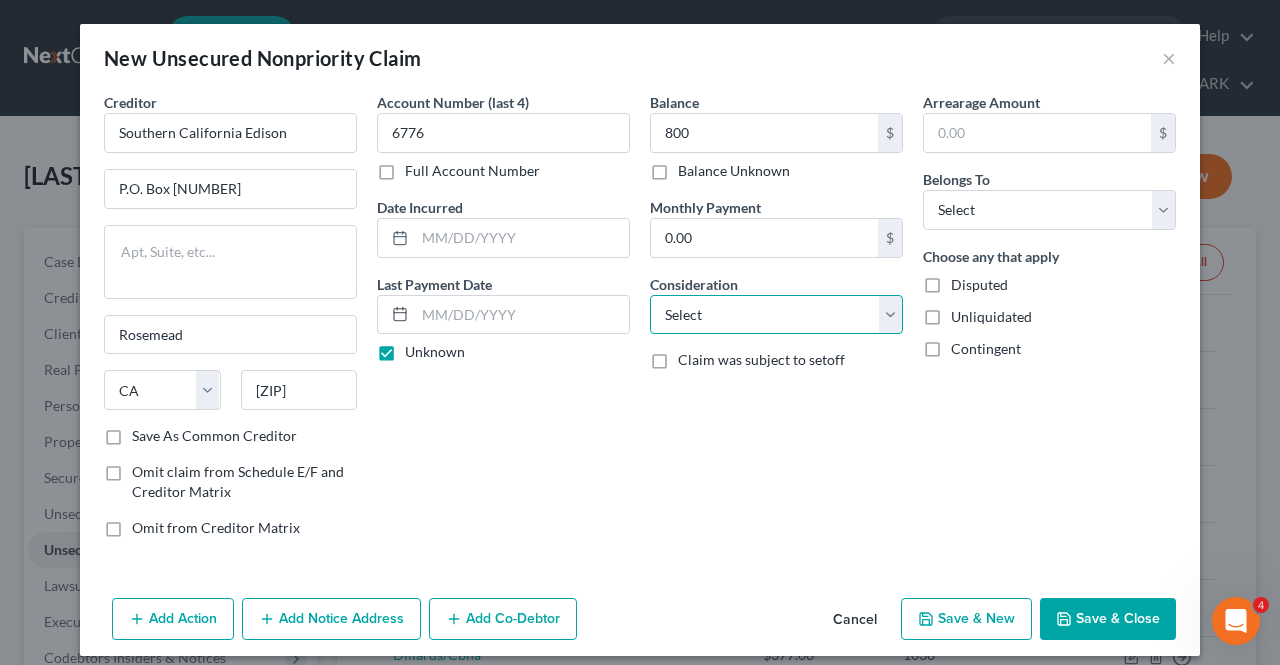 select on "20" 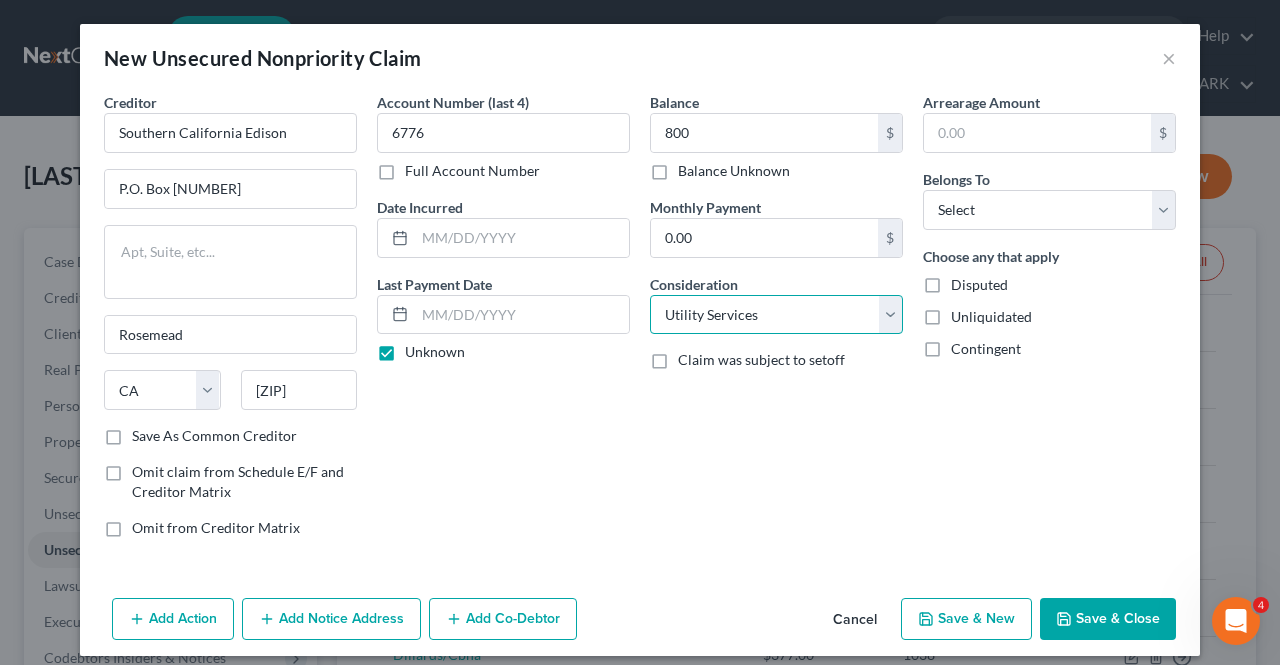 click on "Select Cable / Satellite Services Collection Agency Credit Card Debt Debt Counseling / Attorneys Deficiency Balance Domestic Support Obligations Home / Car Repairs Income Taxes Judgment Liens Medical Services Monies Loaned / Advanced Mortgage Obligation From Divorce Or Separation Obligation To Pensions Other Overdrawn Bank Account Promised To Help Pay Creditors Student Loans Suppliers And Vendors Telephone / Internet Services Utility Services" at bounding box center (776, 315) 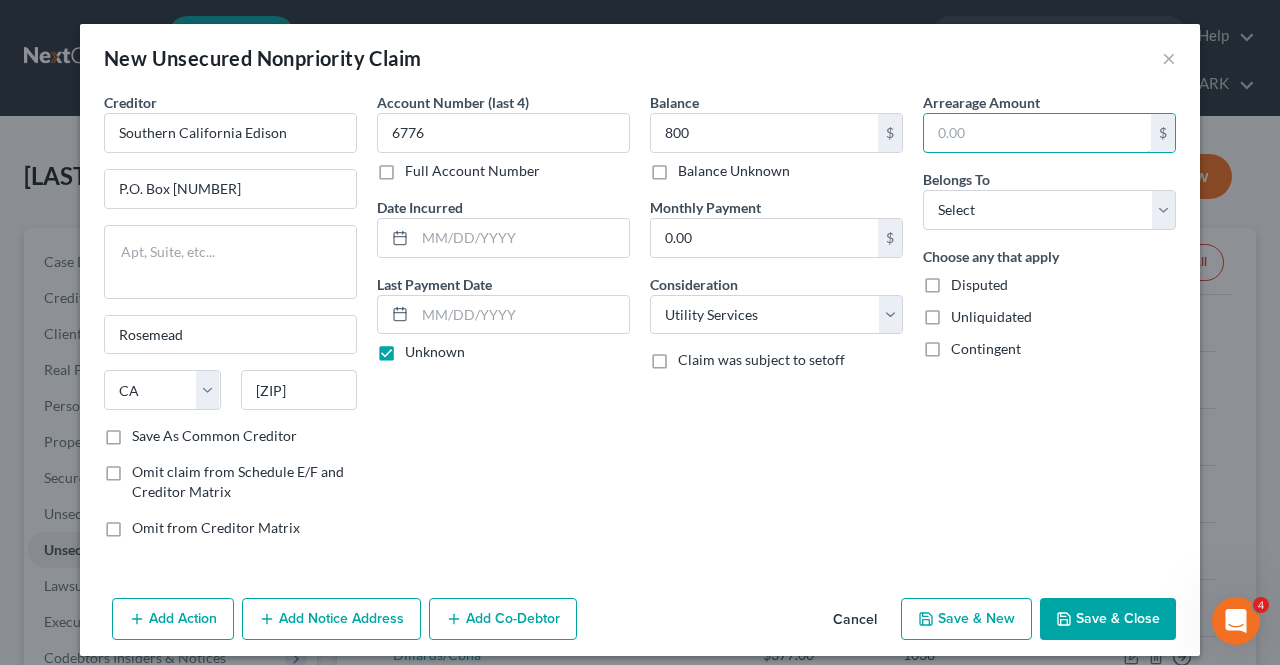 click at bounding box center (1037, 133) 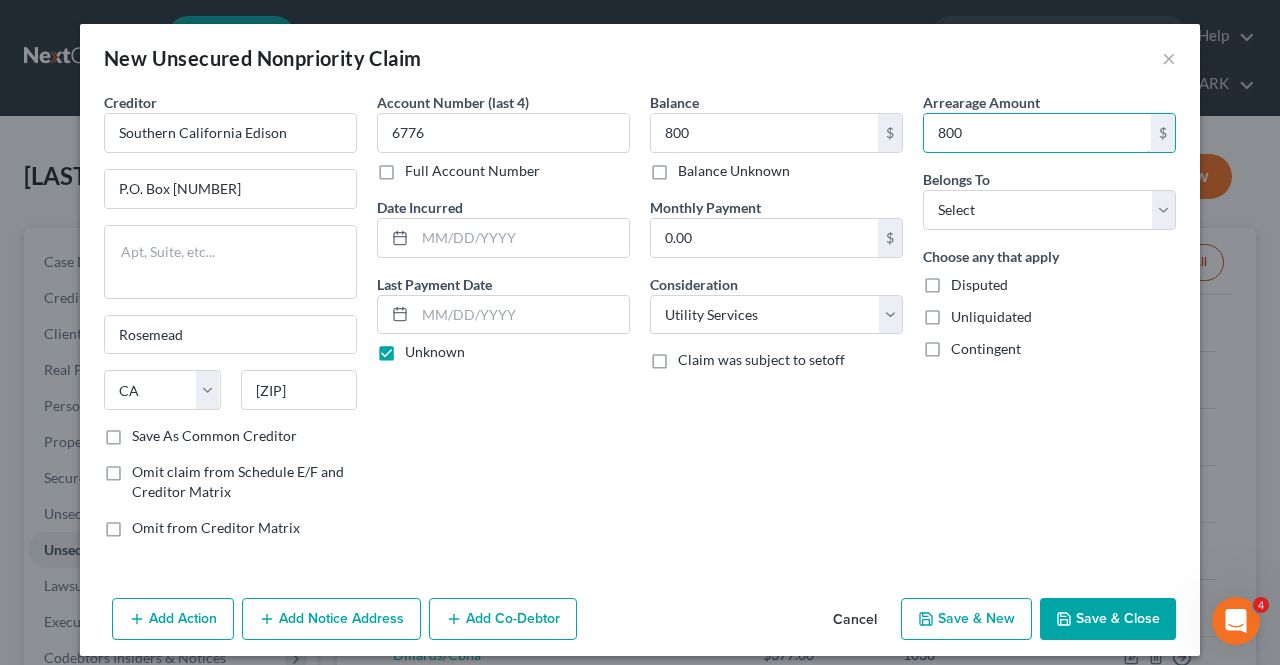 type on "800" 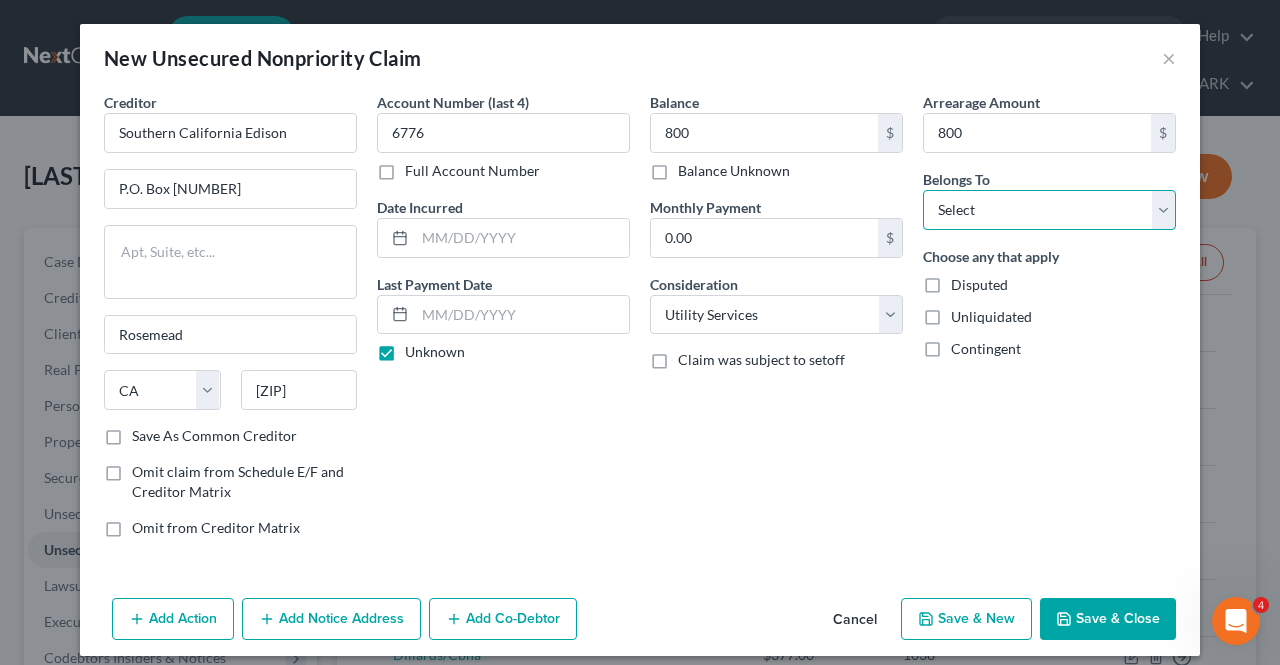 click on "Select Debtor 1 Only Debtor 2 Only Debtor 1 And Debtor 2 Only At Least One Of The Debtors And Another Community Property" at bounding box center [1049, 210] 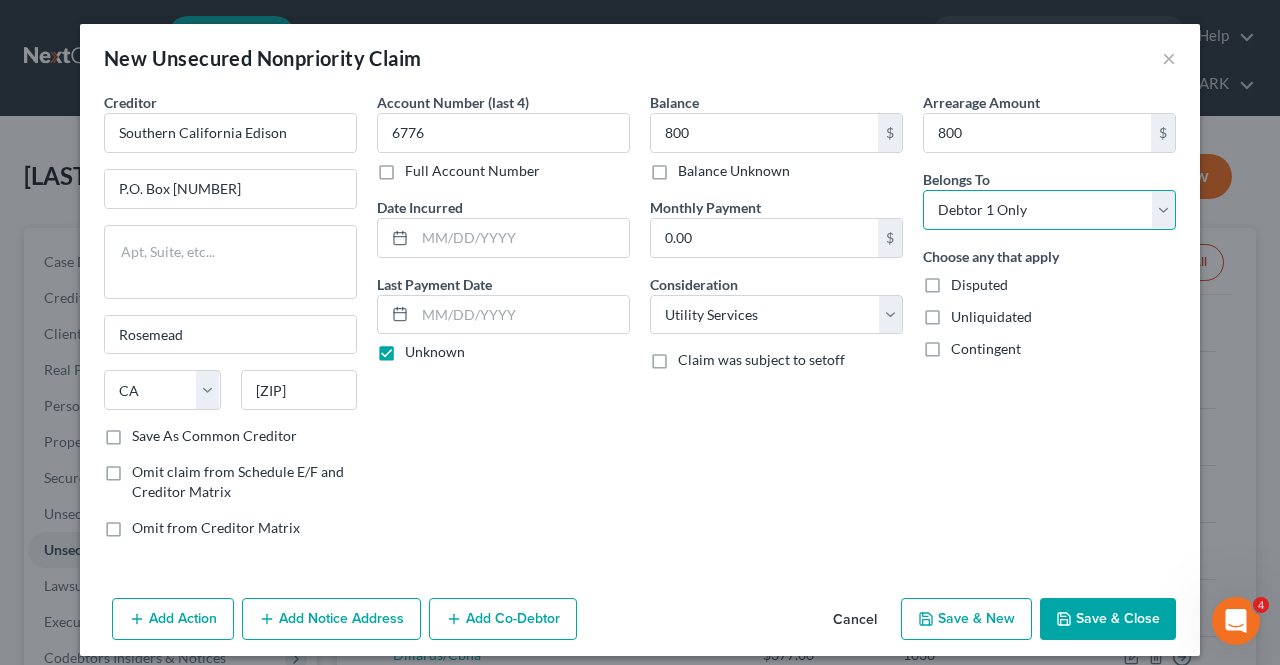 click on "Select Debtor 1 Only Debtor 2 Only Debtor 1 And Debtor 2 Only At Least One Of The Debtors And Another Community Property" at bounding box center (1049, 210) 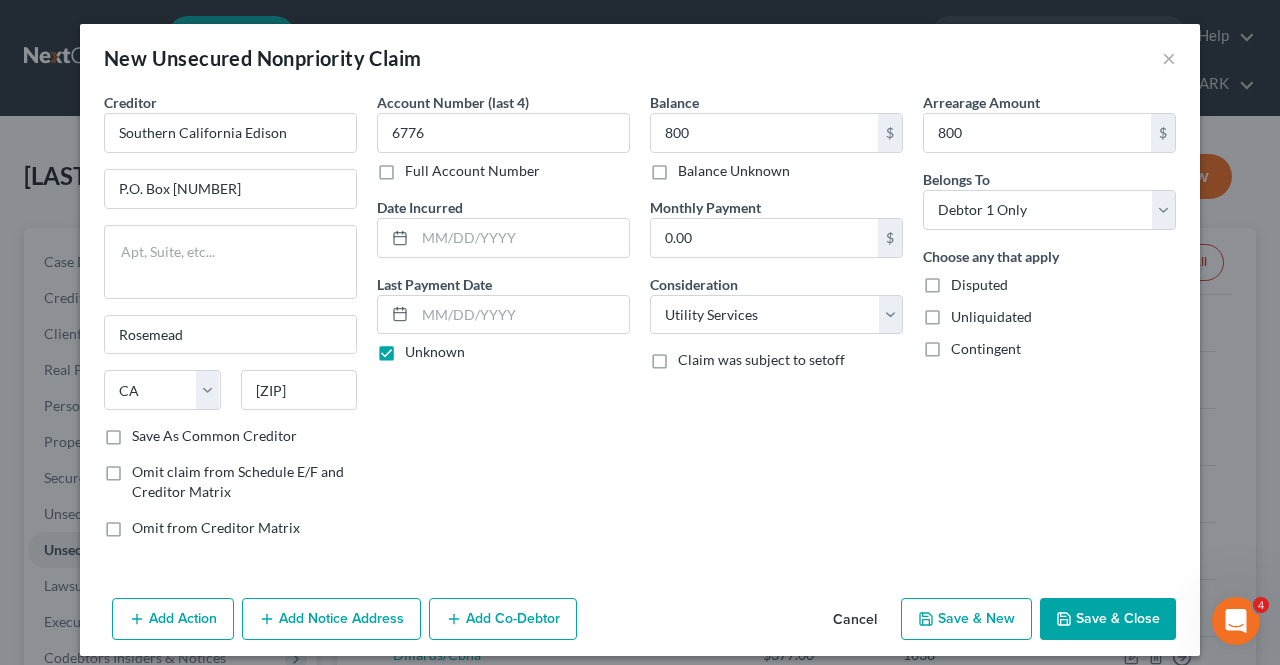 click on "Save & Close" at bounding box center (1108, 619) 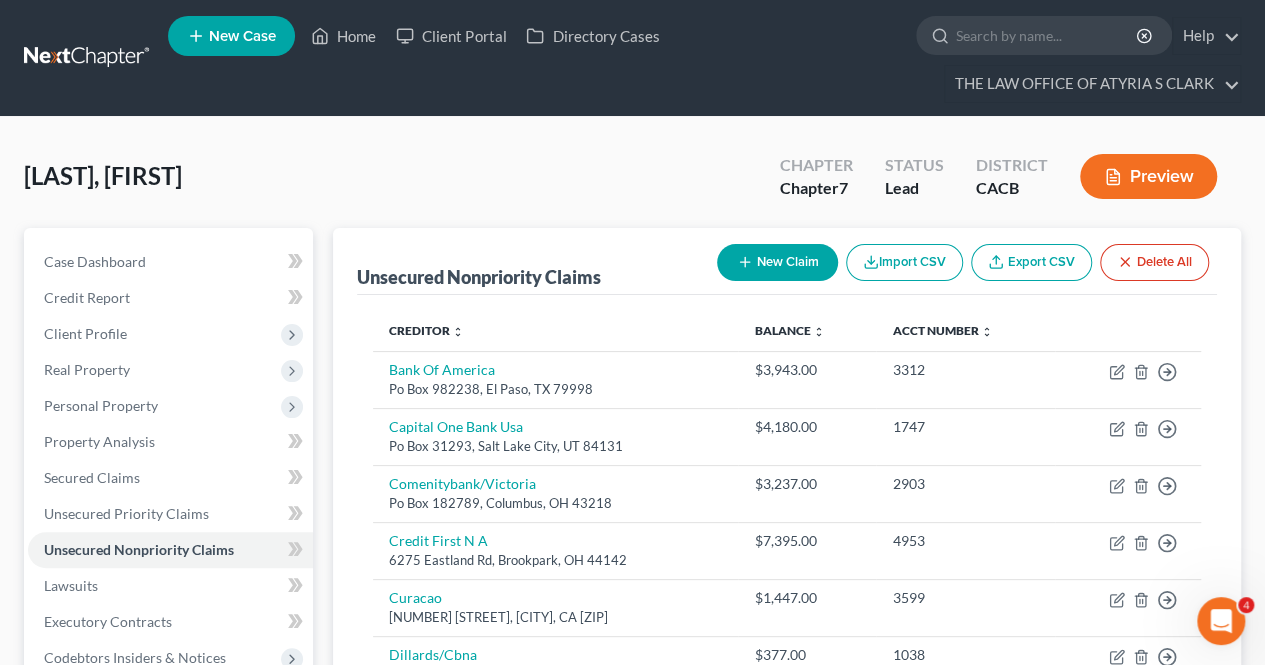 click on "Client Profile" at bounding box center [170, 334] 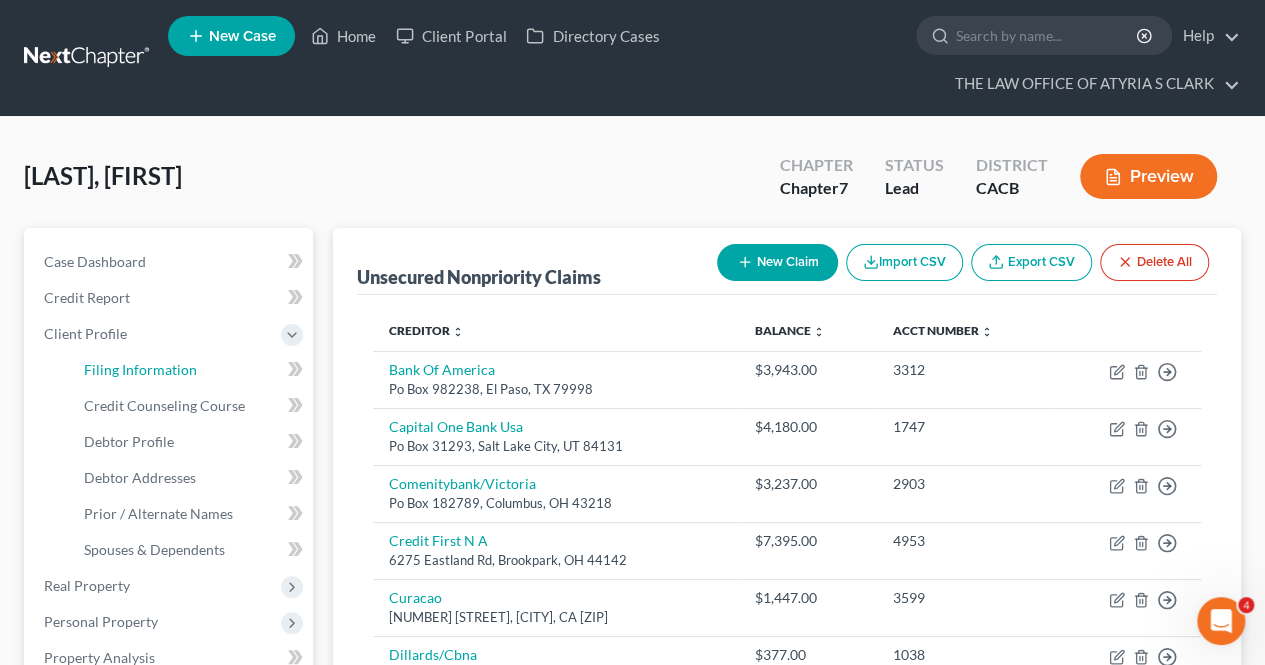 click on "Filing Information" at bounding box center [140, 369] 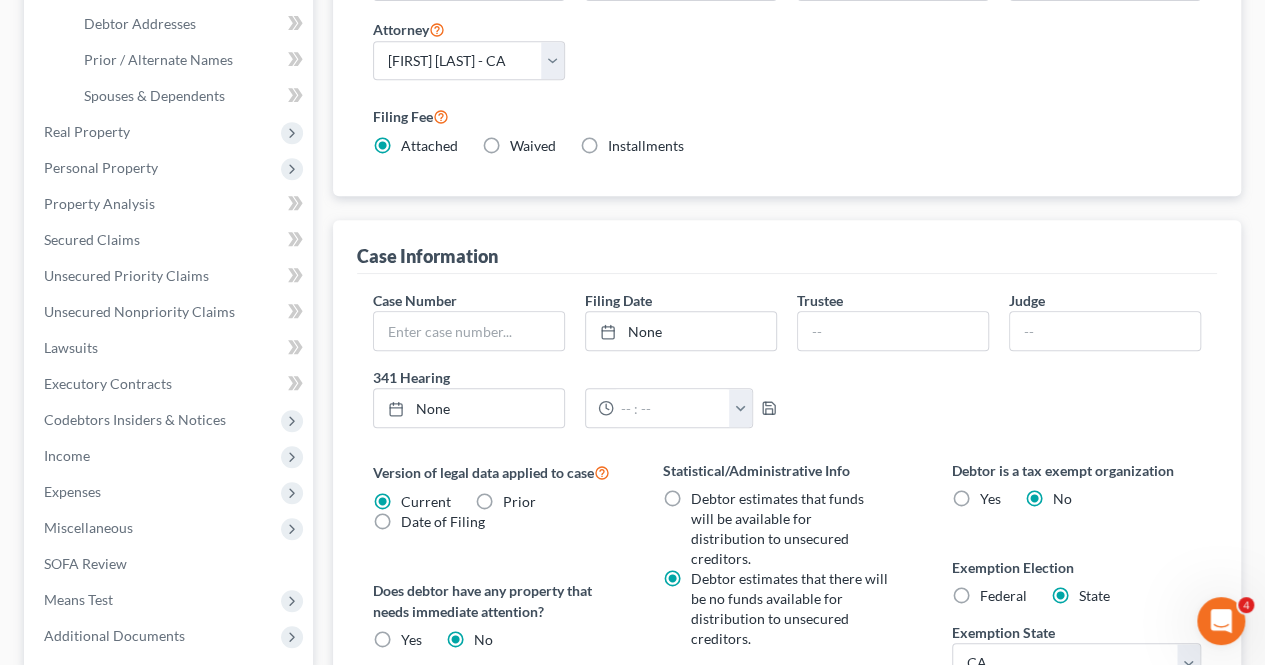 scroll, scrollTop: 788, scrollLeft: 0, axis: vertical 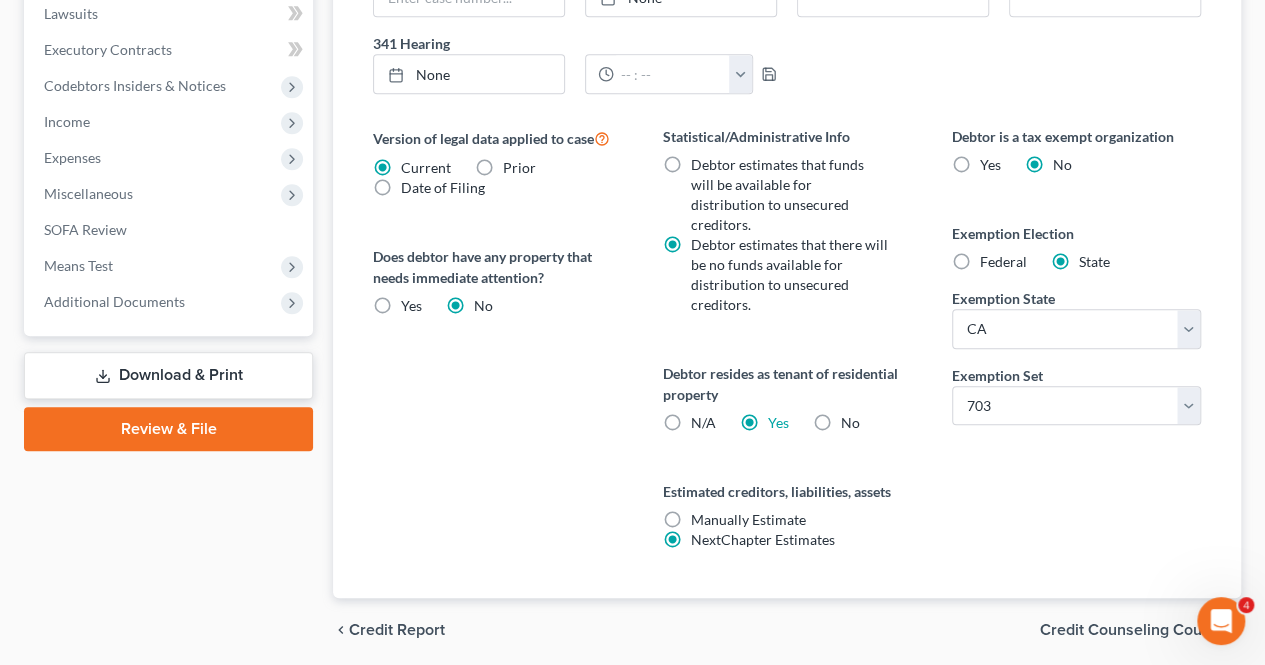 click on "Credit Counseling Course" at bounding box center [1132, 630] 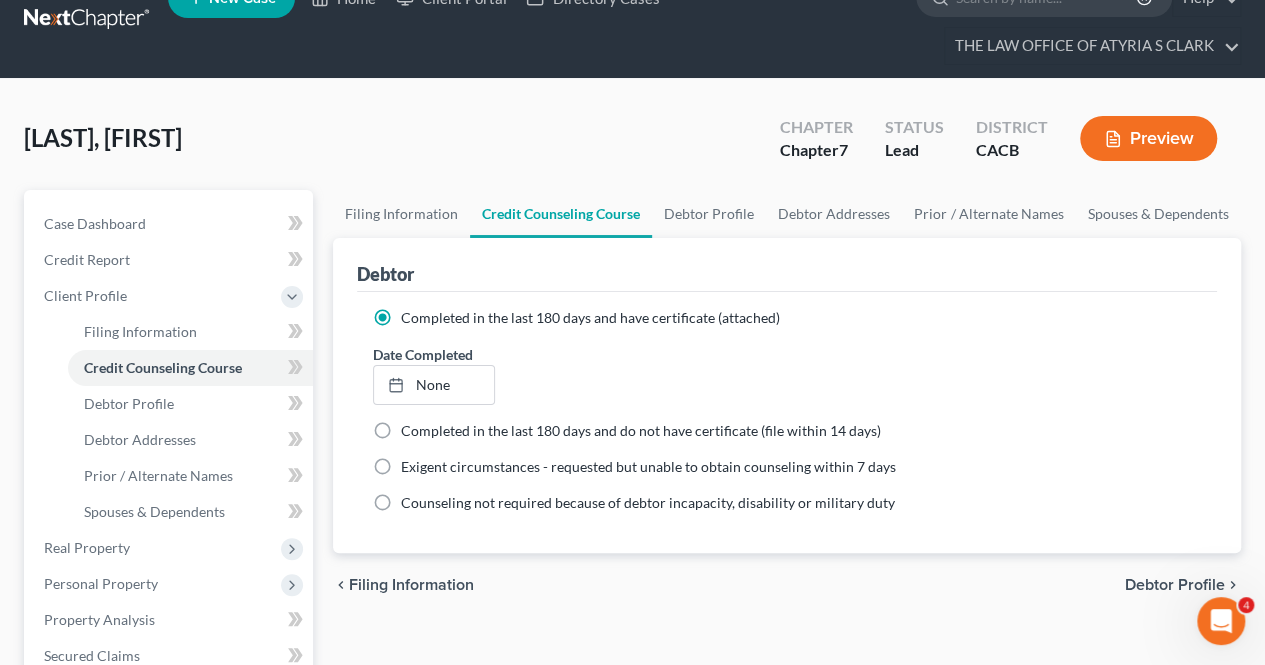 scroll, scrollTop: 0, scrollLeft: 0, axis: both 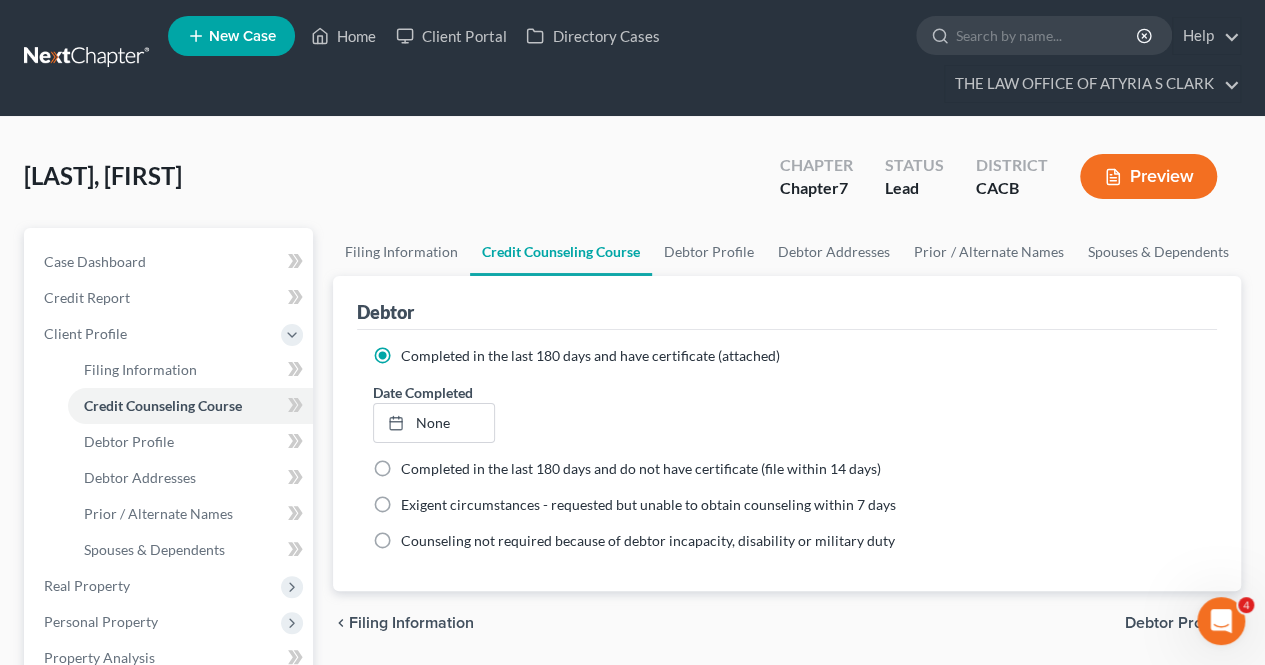 click on "Debtor Profile" at bounding box center [1175, 623] 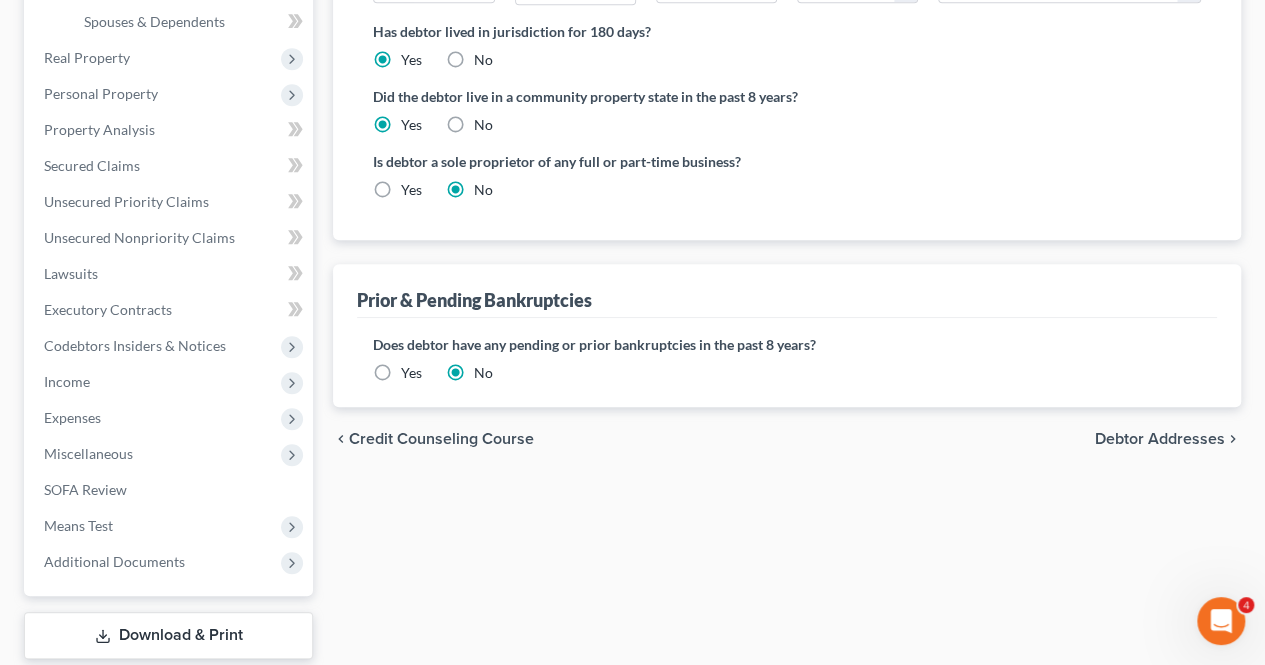 scroll, scrollTop: 594, scrollLeft: 0, axis: vertical 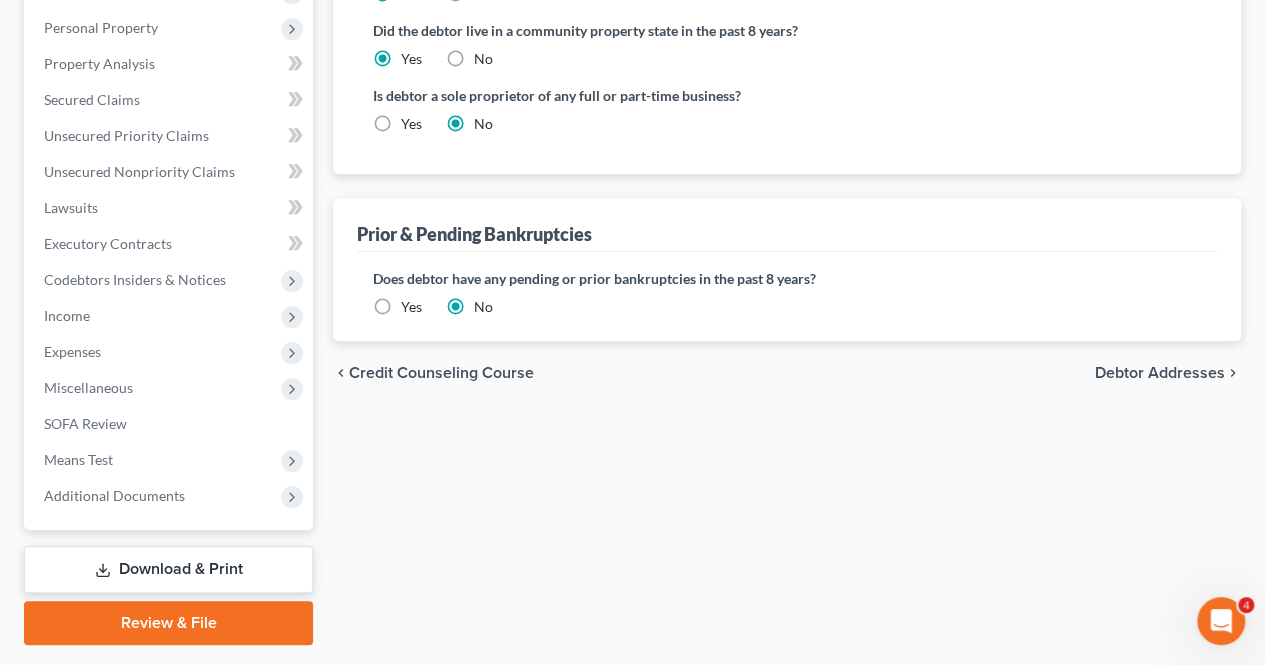 click on "Debtor Addresses" at bounding box center [1160, 373] 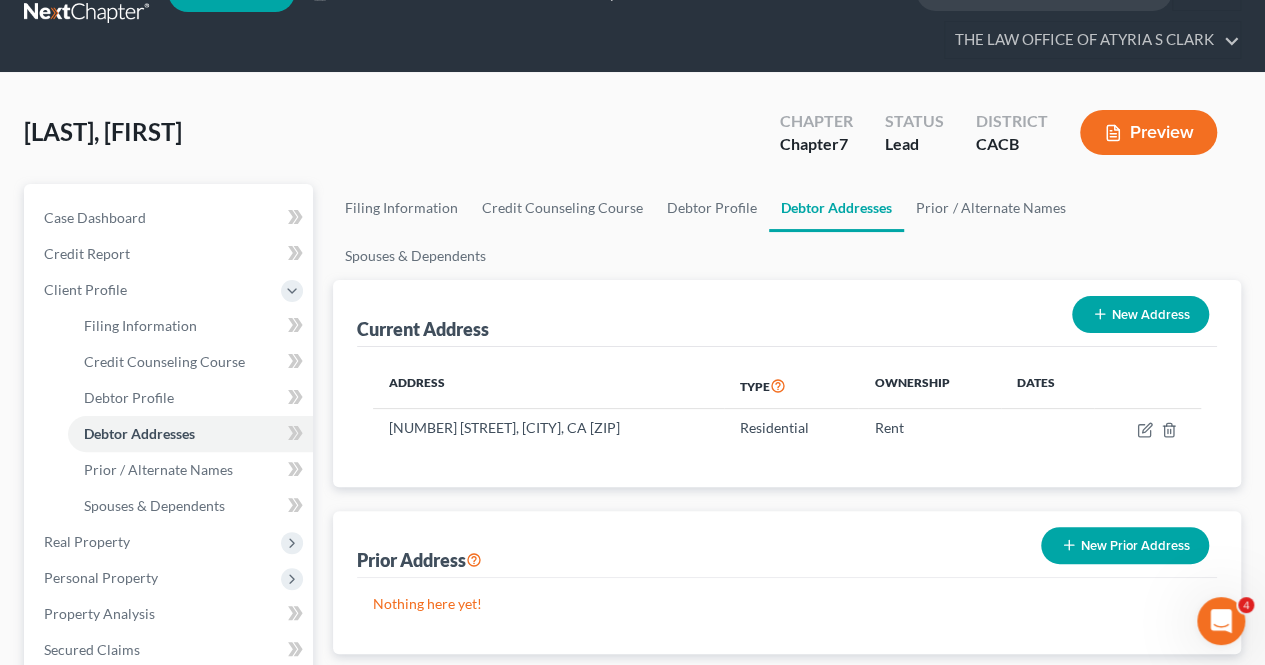 scroll, scrollTop: 0, scrollLeft: 0, axis: both 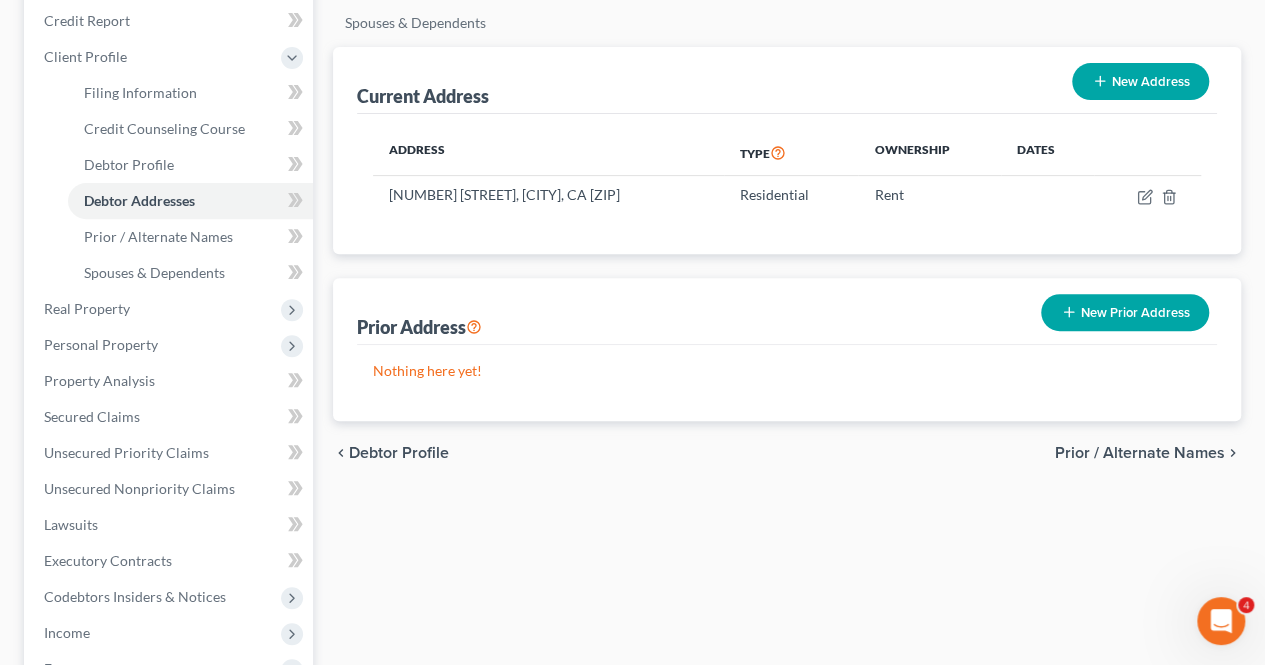 click on "Prior / Alternate Names" at bounding box center [1140, 453] 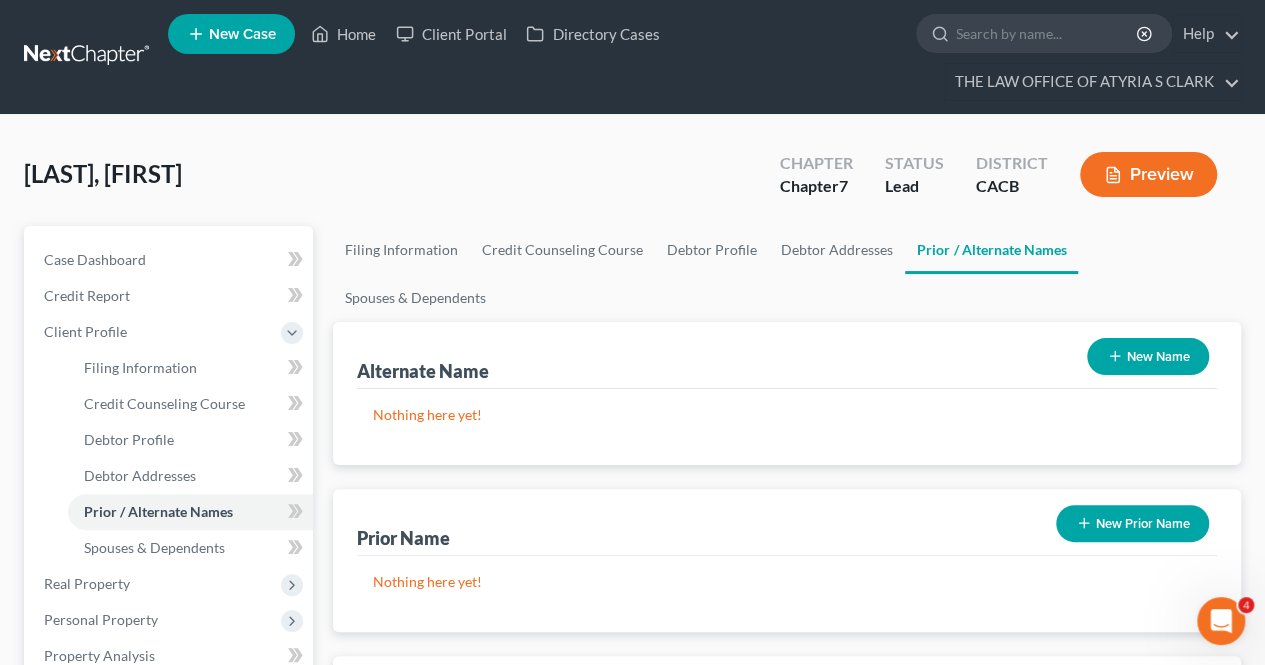 scroll, scrollTop: 0, scrollLeft: 0, axis: both 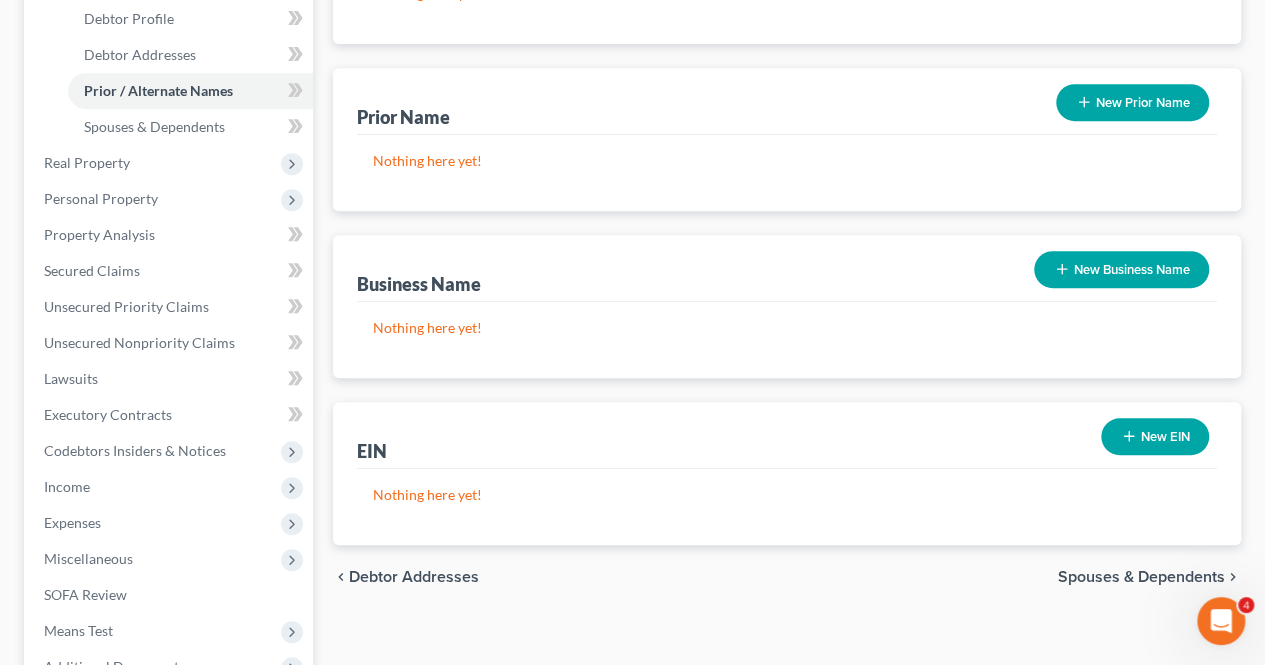 click on "New Business Name" at bounding box center [1121, 269] 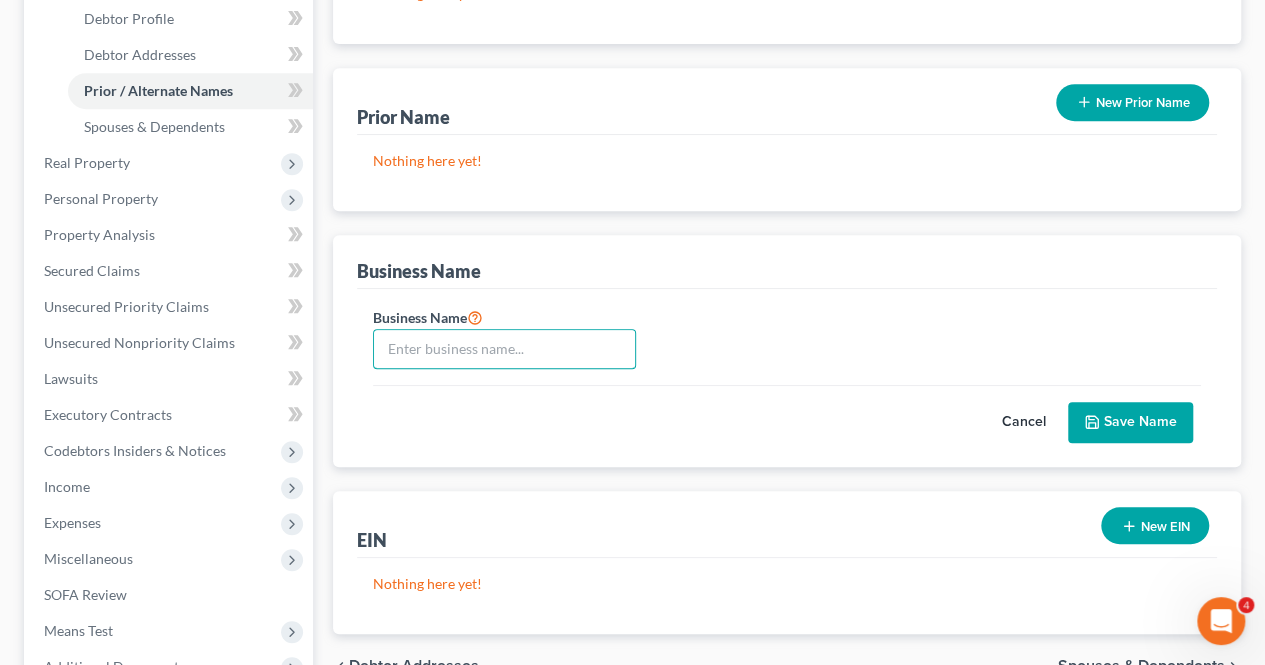 click at bounding box center (504, 349) 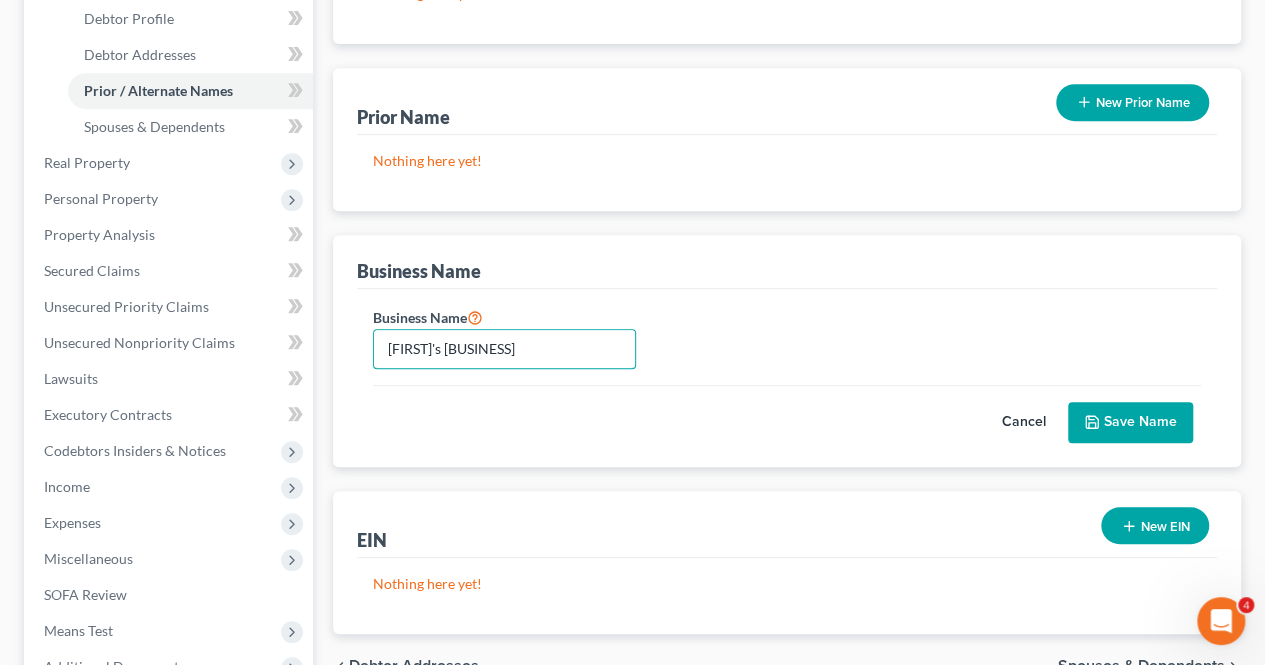 type on "[FIRST]'s [BUSINESS]" 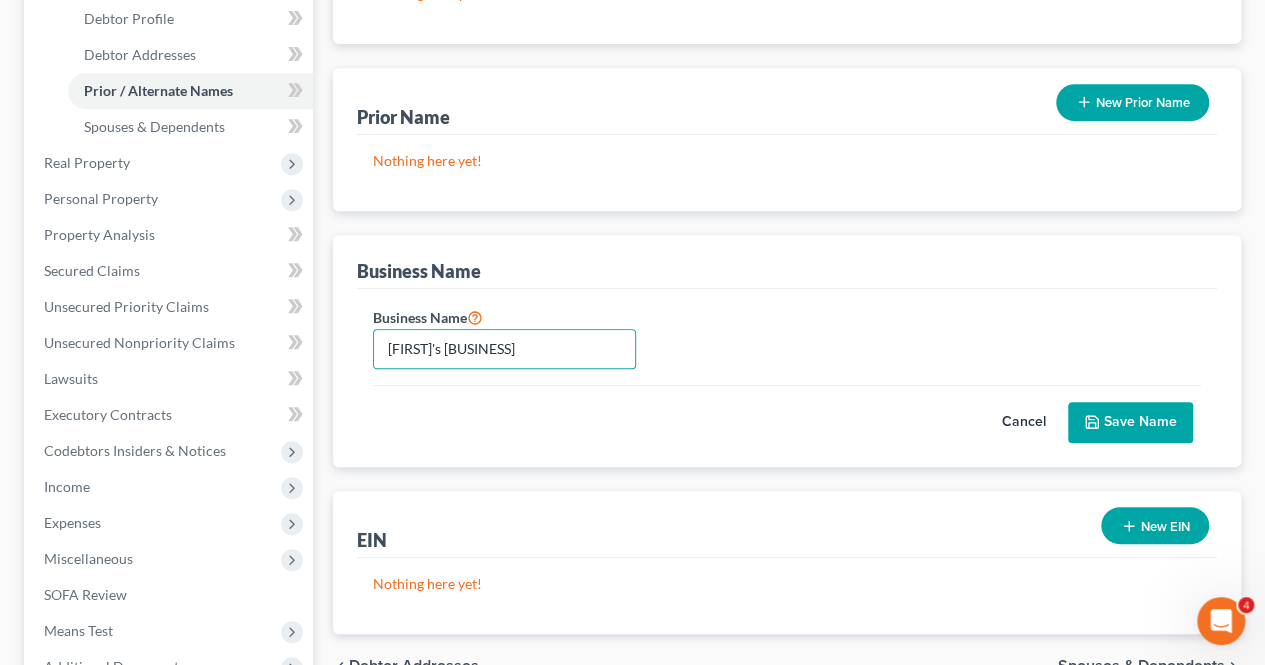 click on "Save Name" at bounding box center (1130, 423) 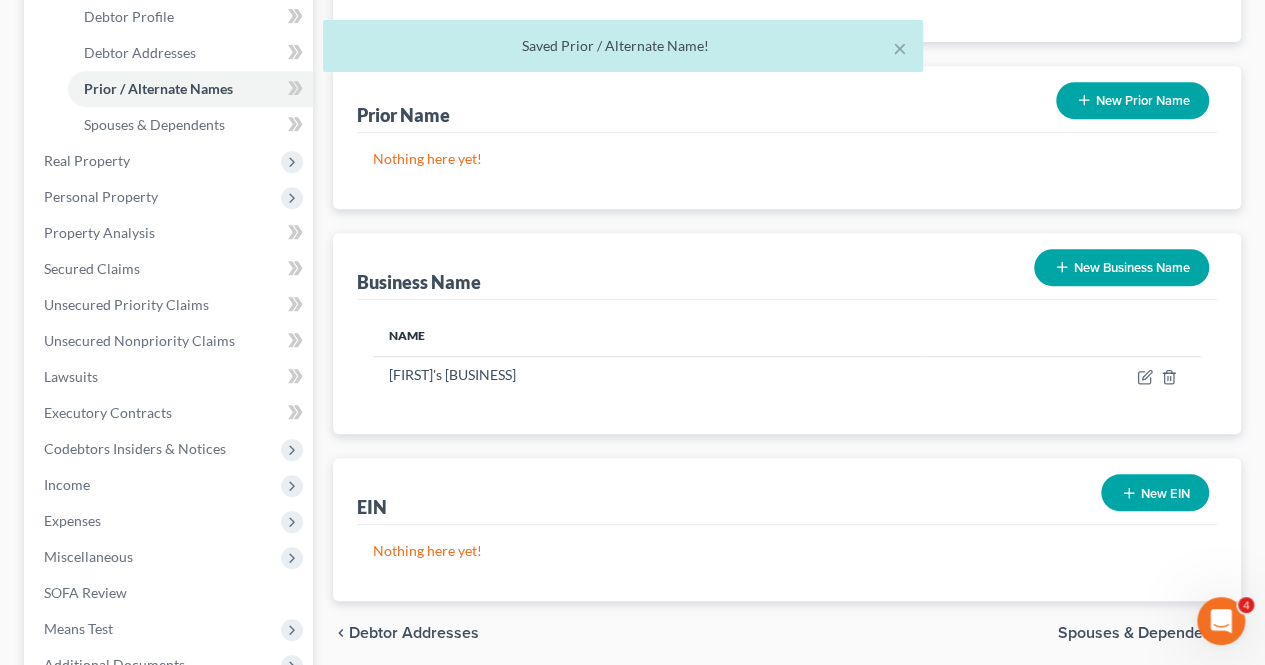 scroll, scrollTop: 646, scrollLeft: 0, axis: vertical 